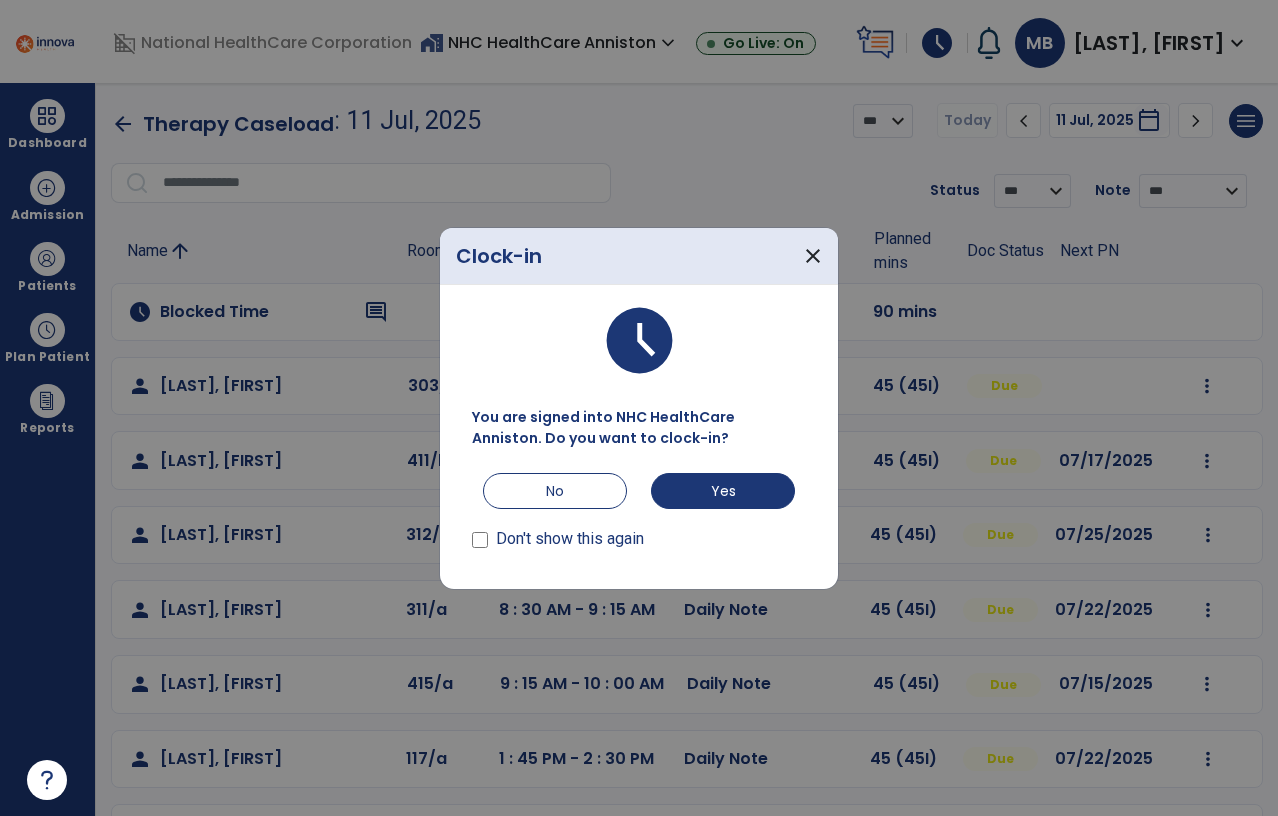 scroll, scrollTop: 0, scrollLeft: 0, axis: both 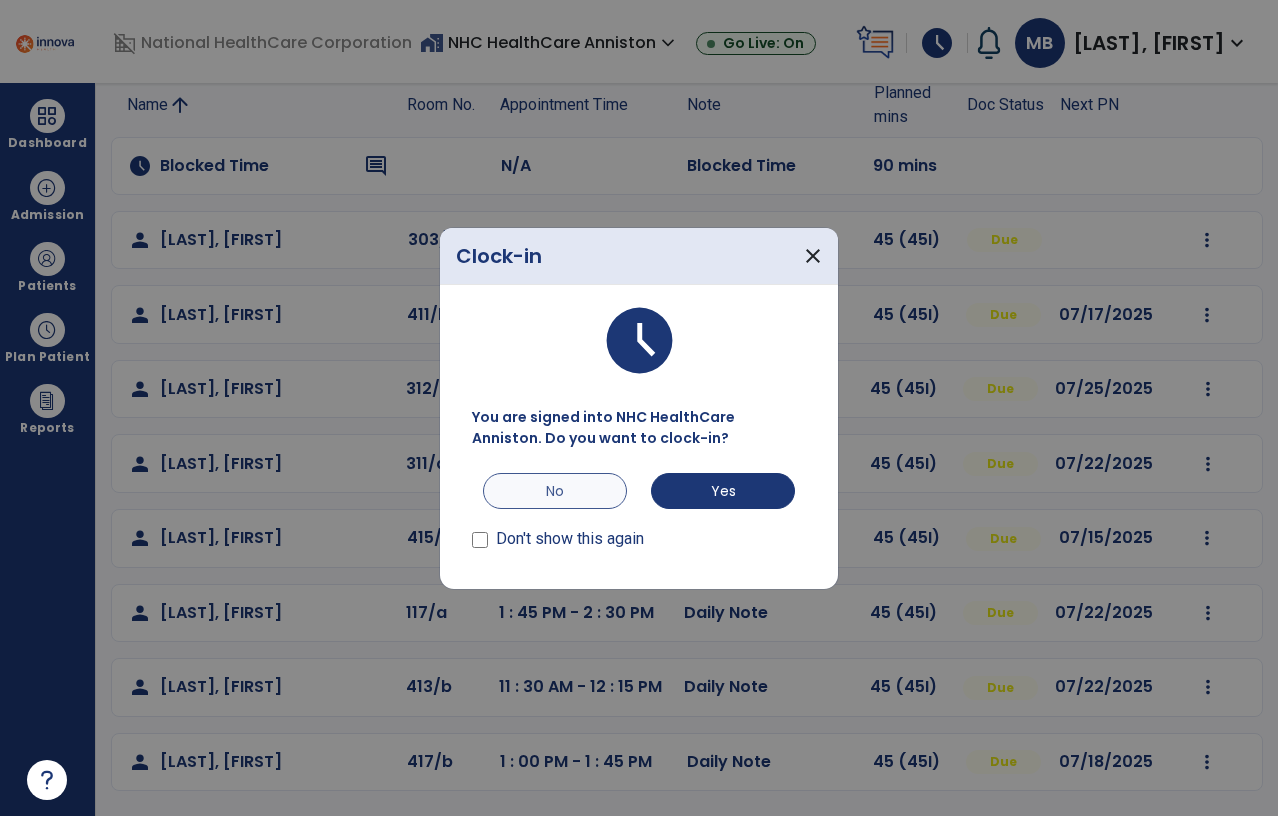click on "No" at bounding box center [555, 491] 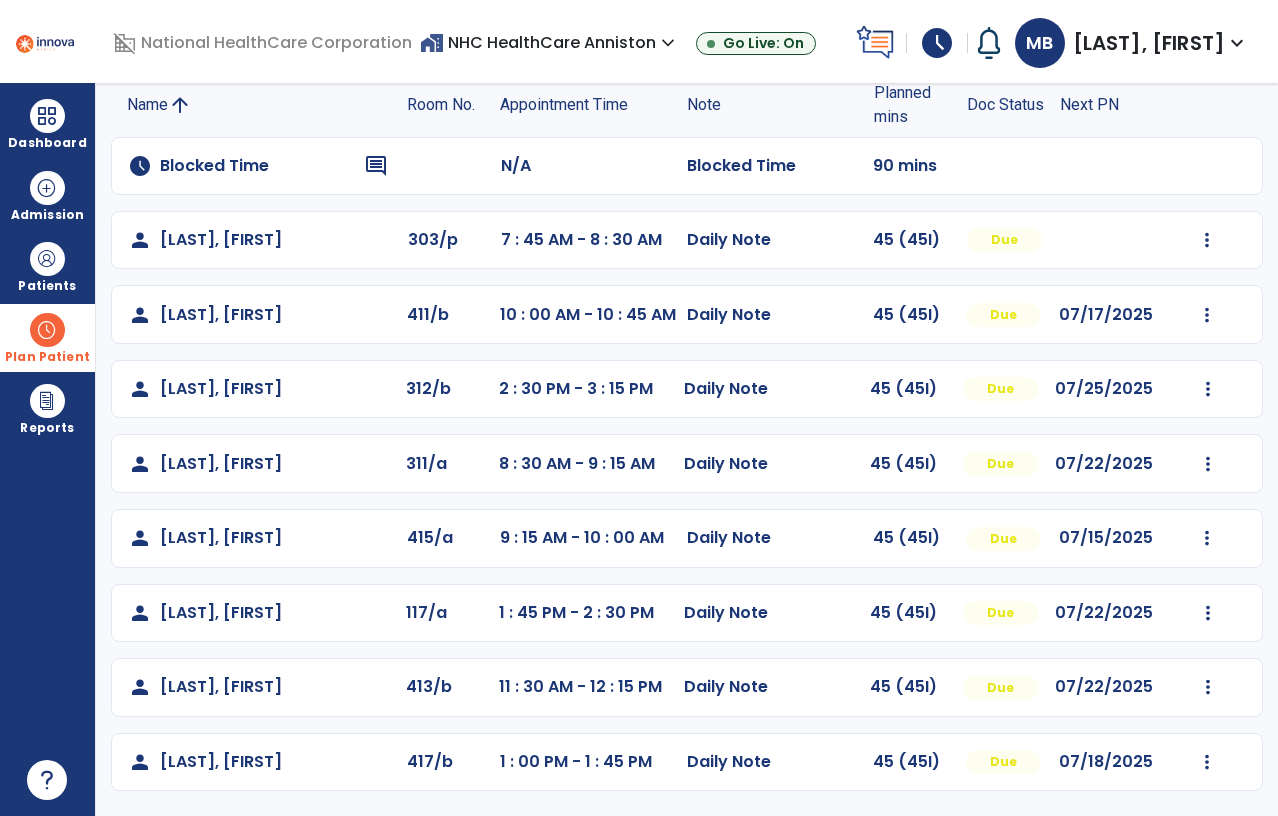 click on "Plan Patient" at bounding box center [47, 286] 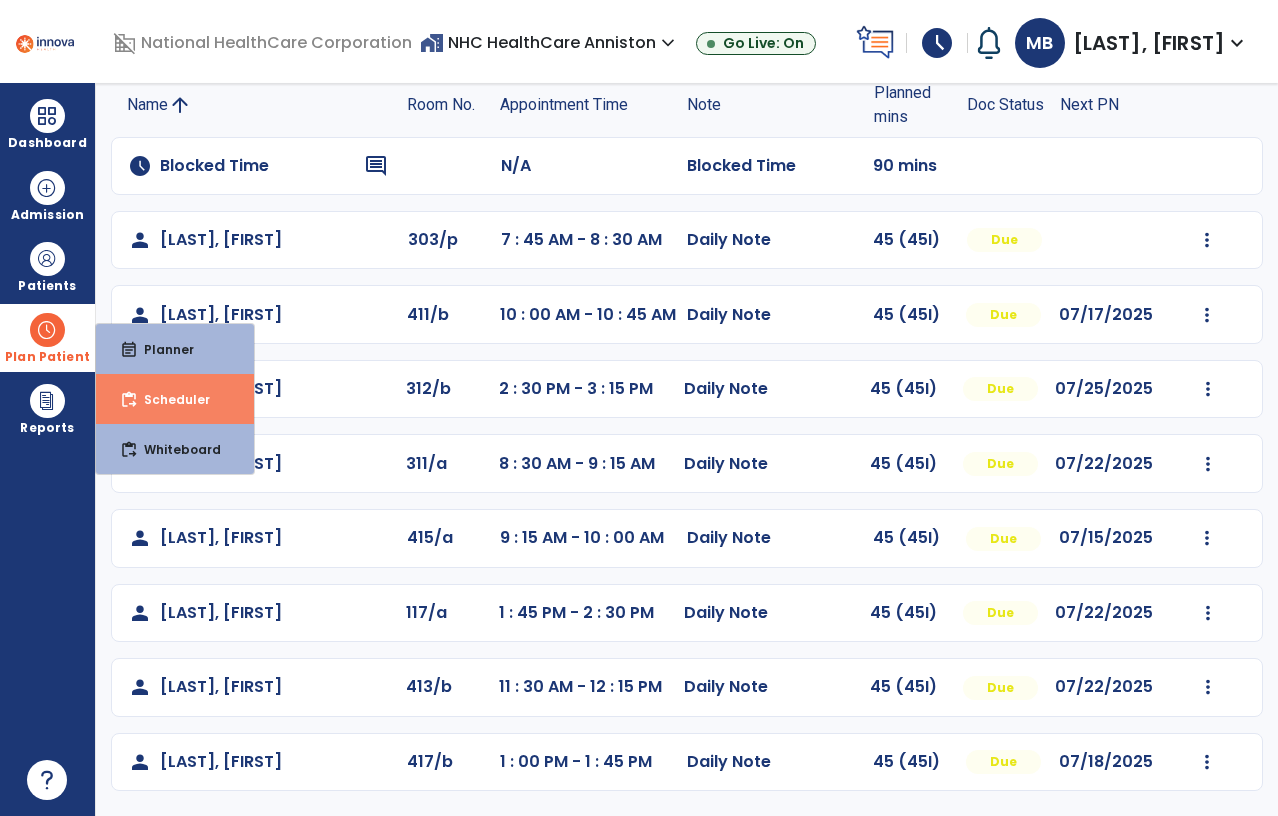 click on "Scheduler" at bounding box center [169, 399] 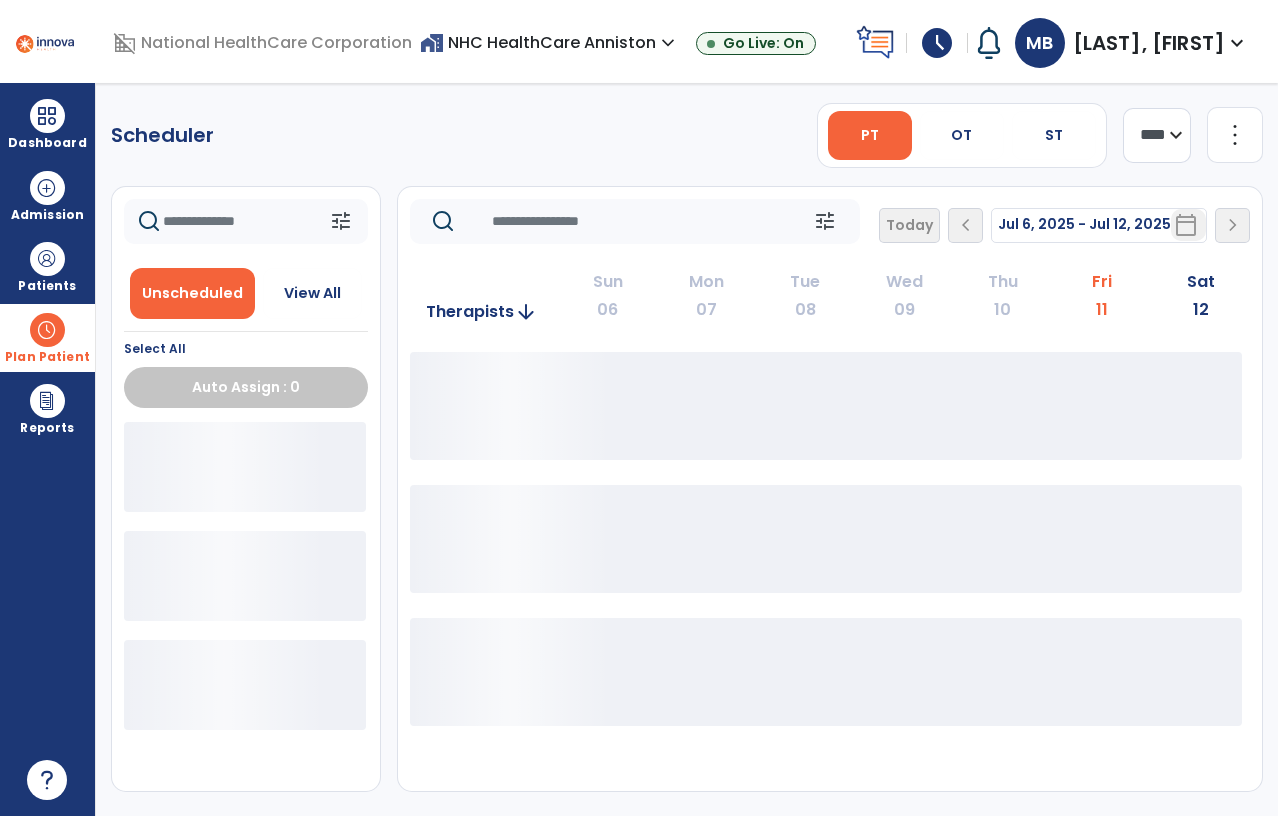 scroll, scrollTop: 0, scrollLeft: 0, axis: both 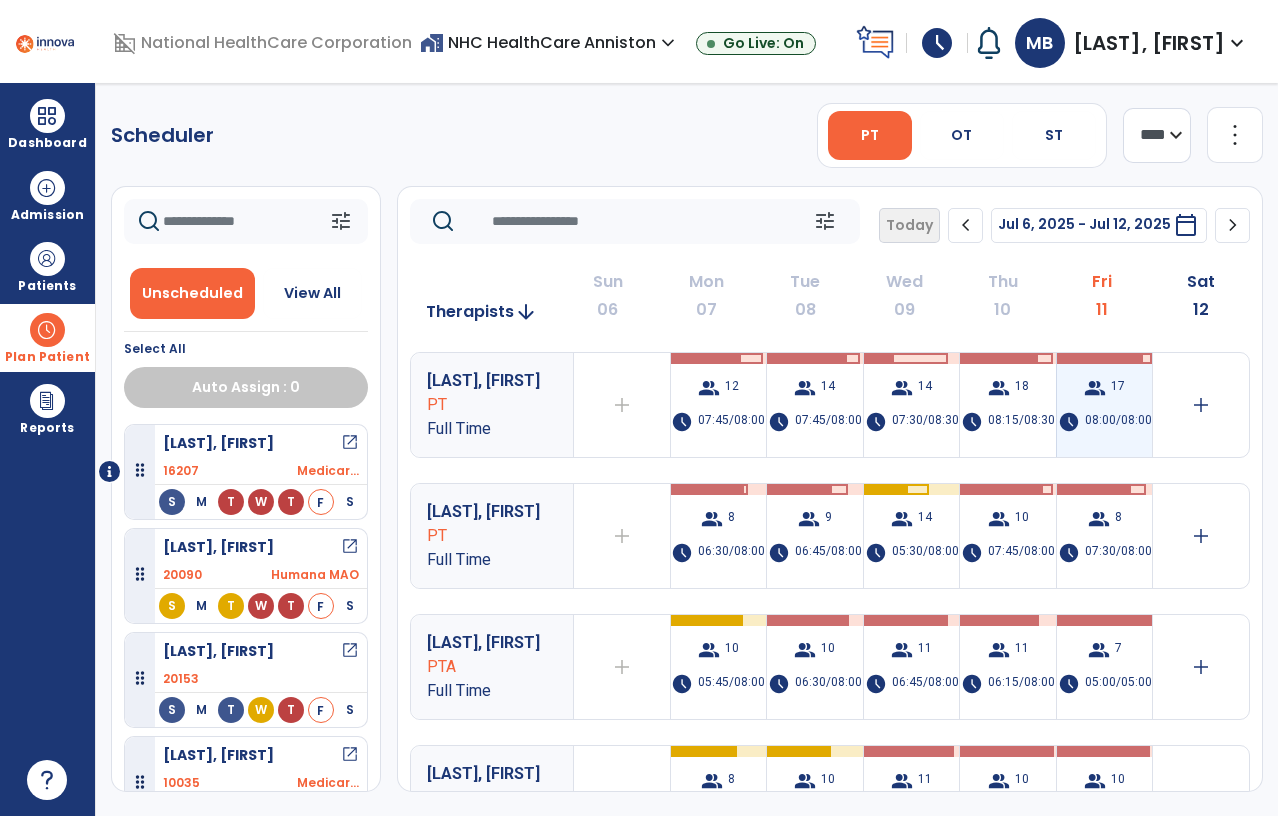 click on "group  17  schedule  08:00/08:00" at bounding box center [1105, 405] 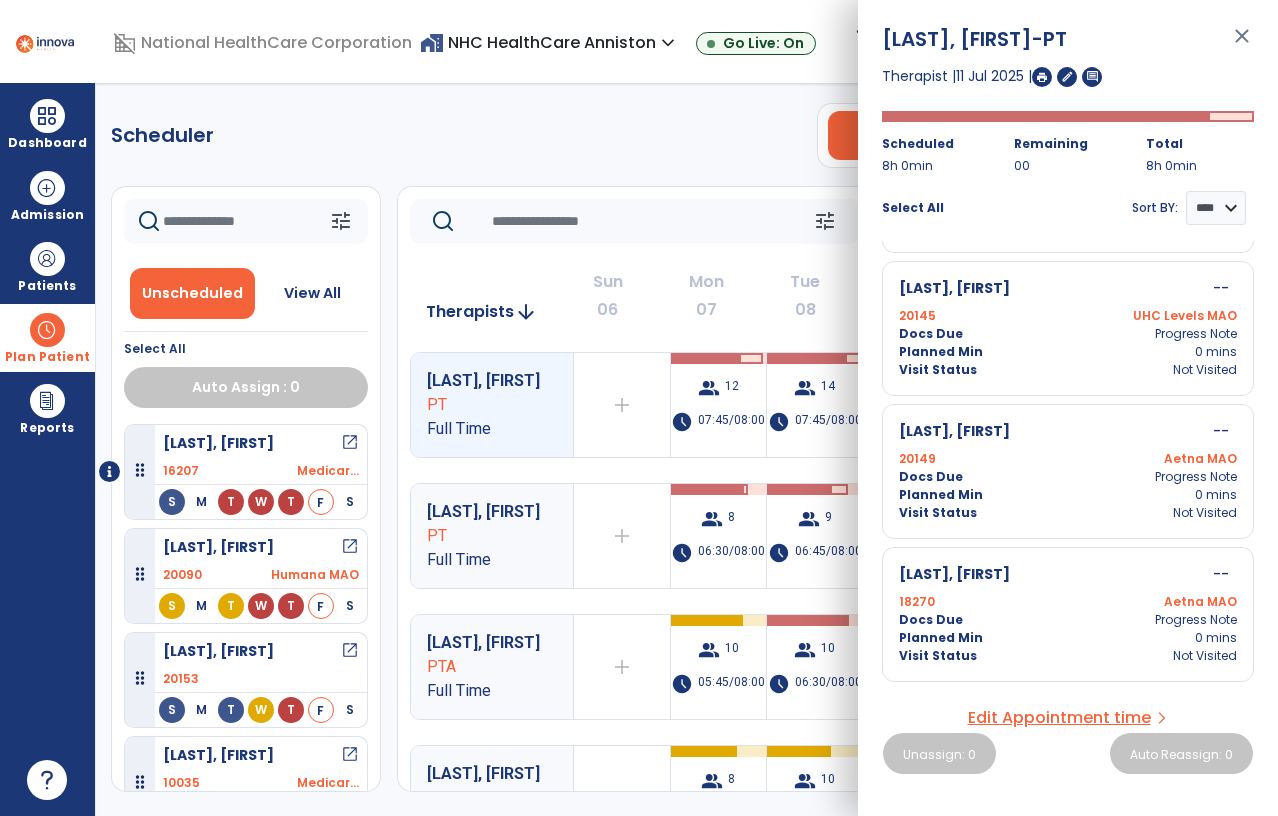scroll, scrollTop: 2105, scrollLeft: 0, axis: vertical 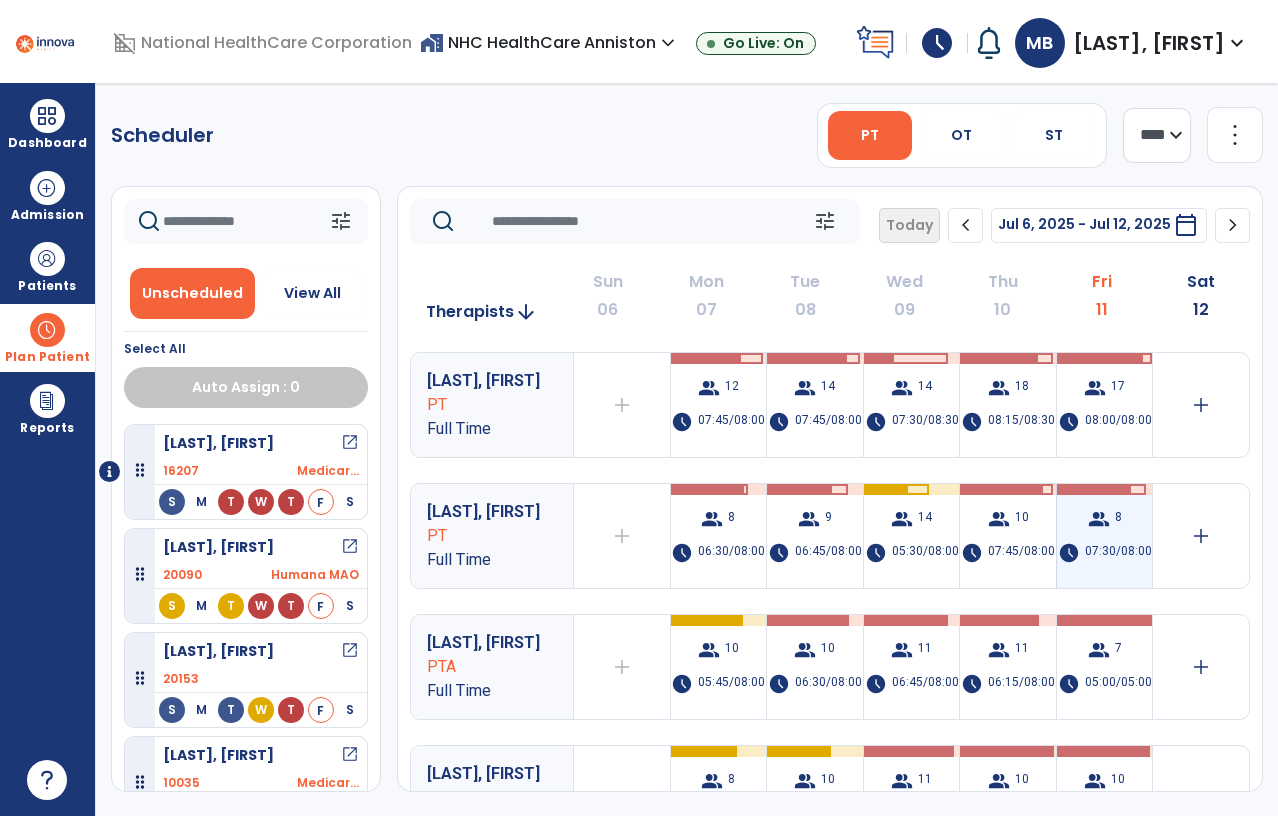 click on "8" at bounding box center (1118, 519) 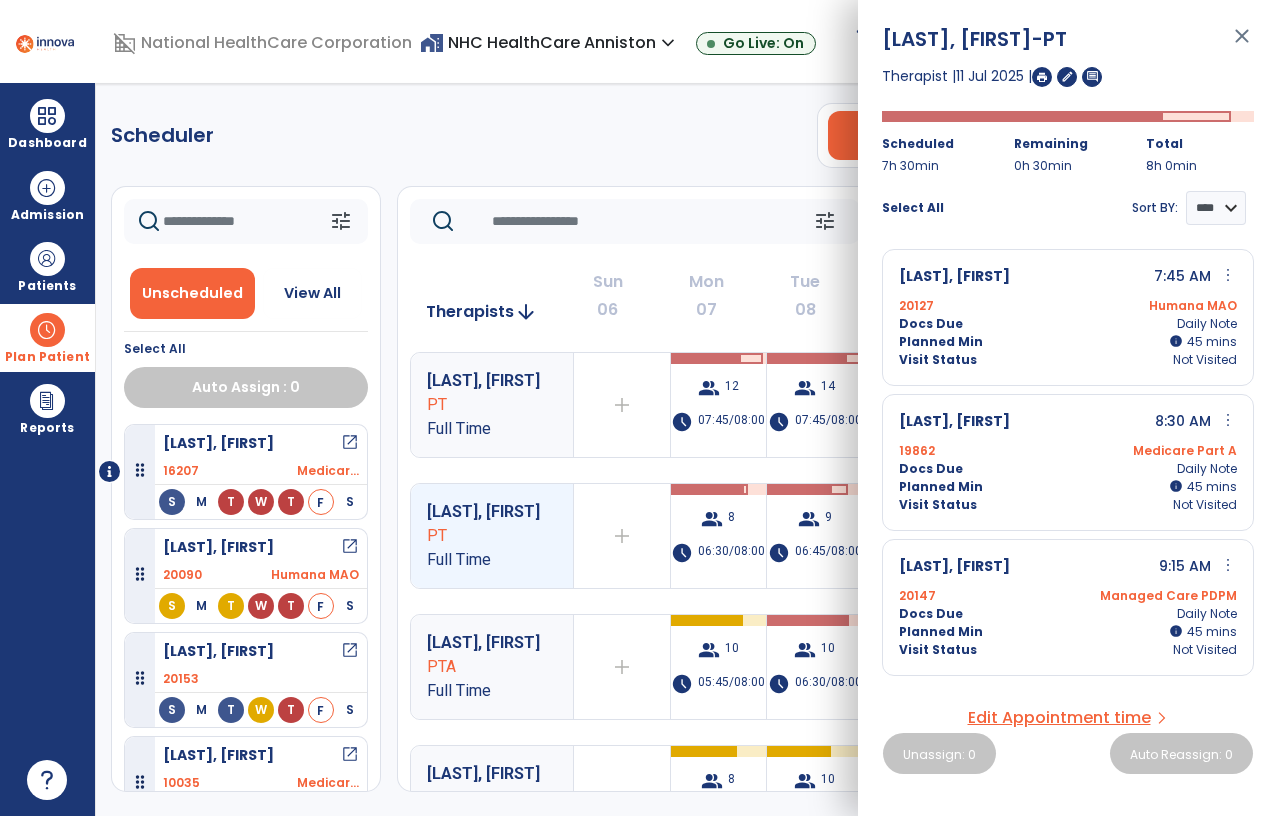 click on "Edit Appointment time" at bounding box center [1059, 718] 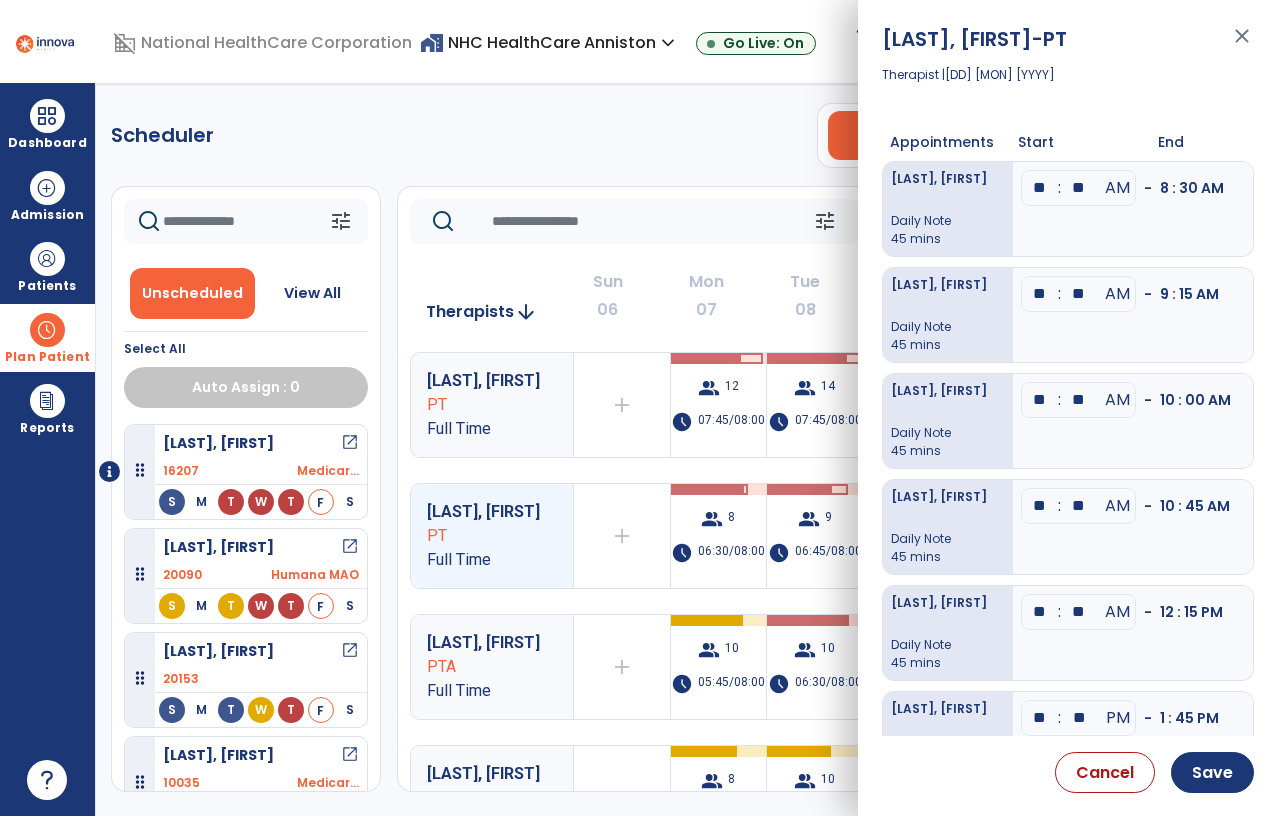 click on "close" at bounding box center [1242, 45] 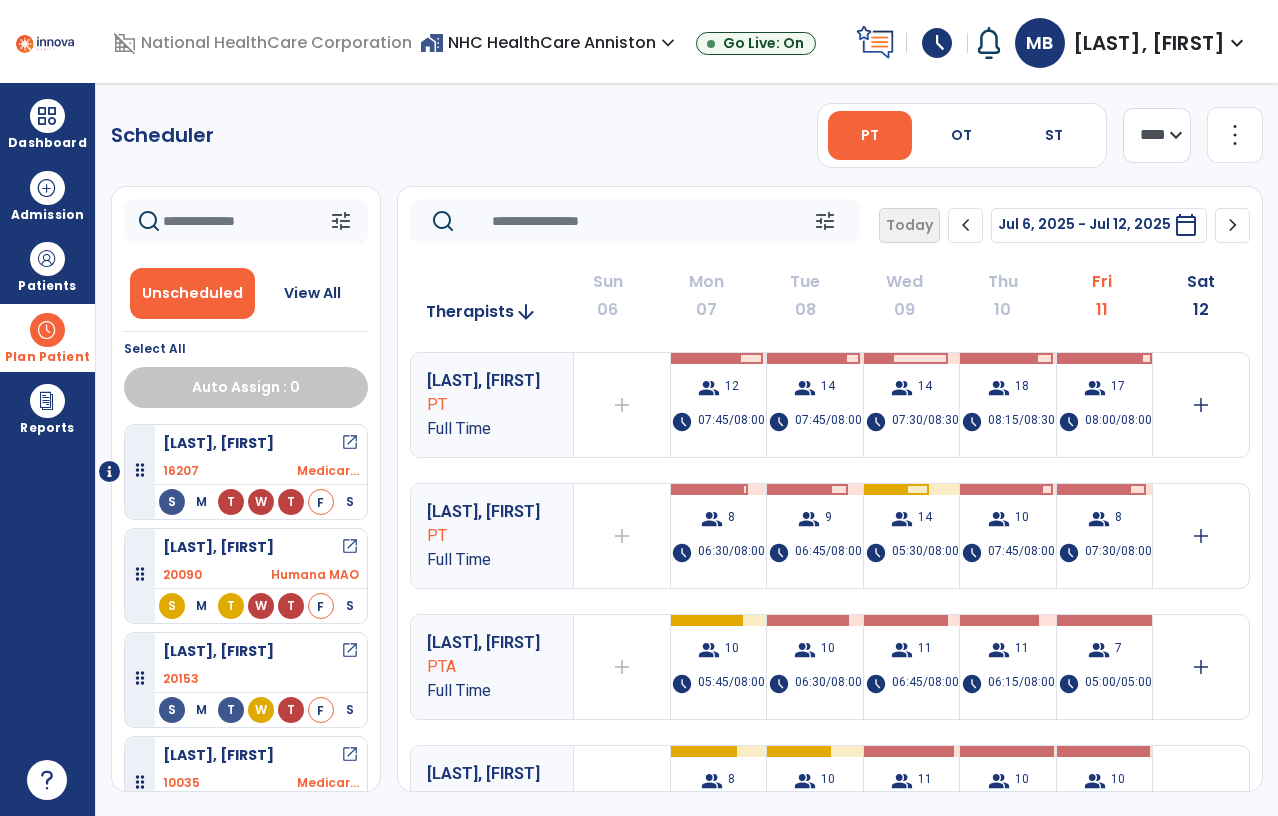 click on "chevron_right" 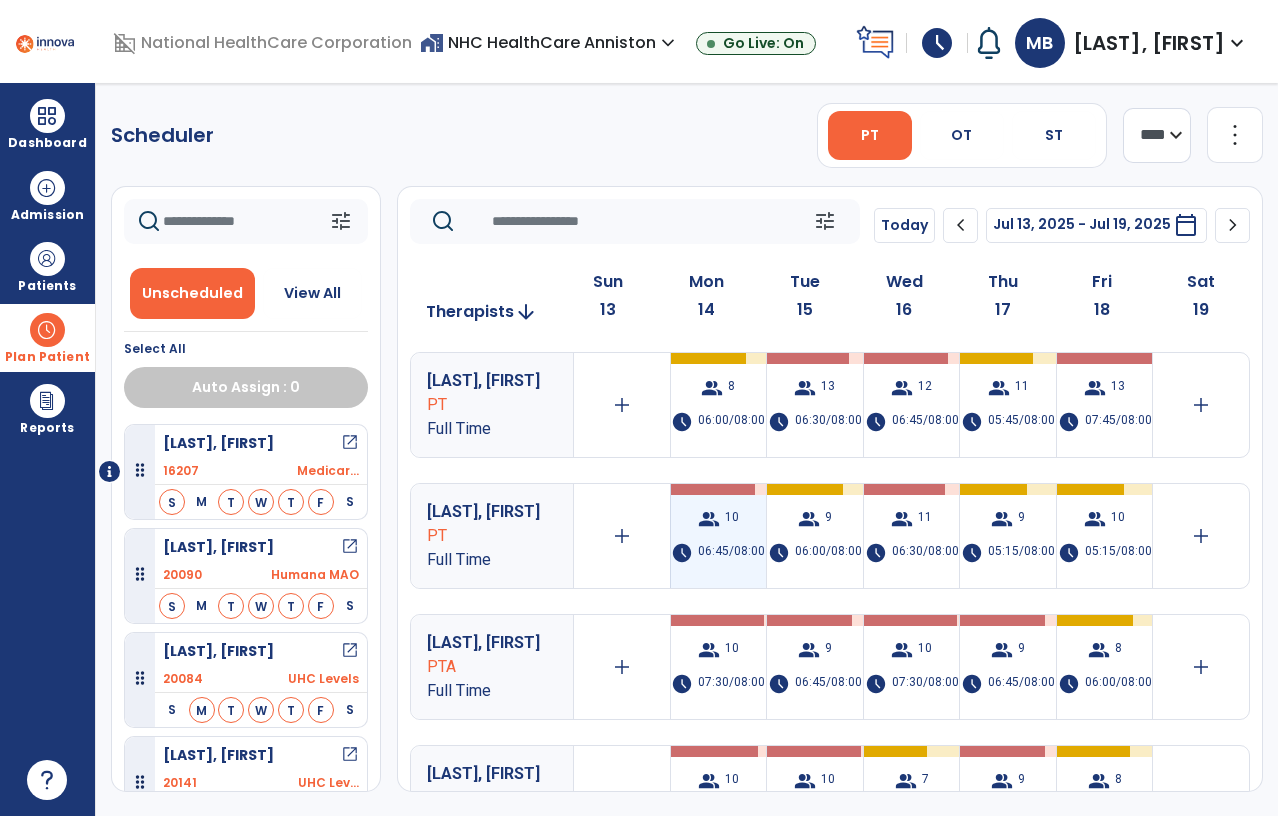 click on "group" at bounding box center (709, 519) 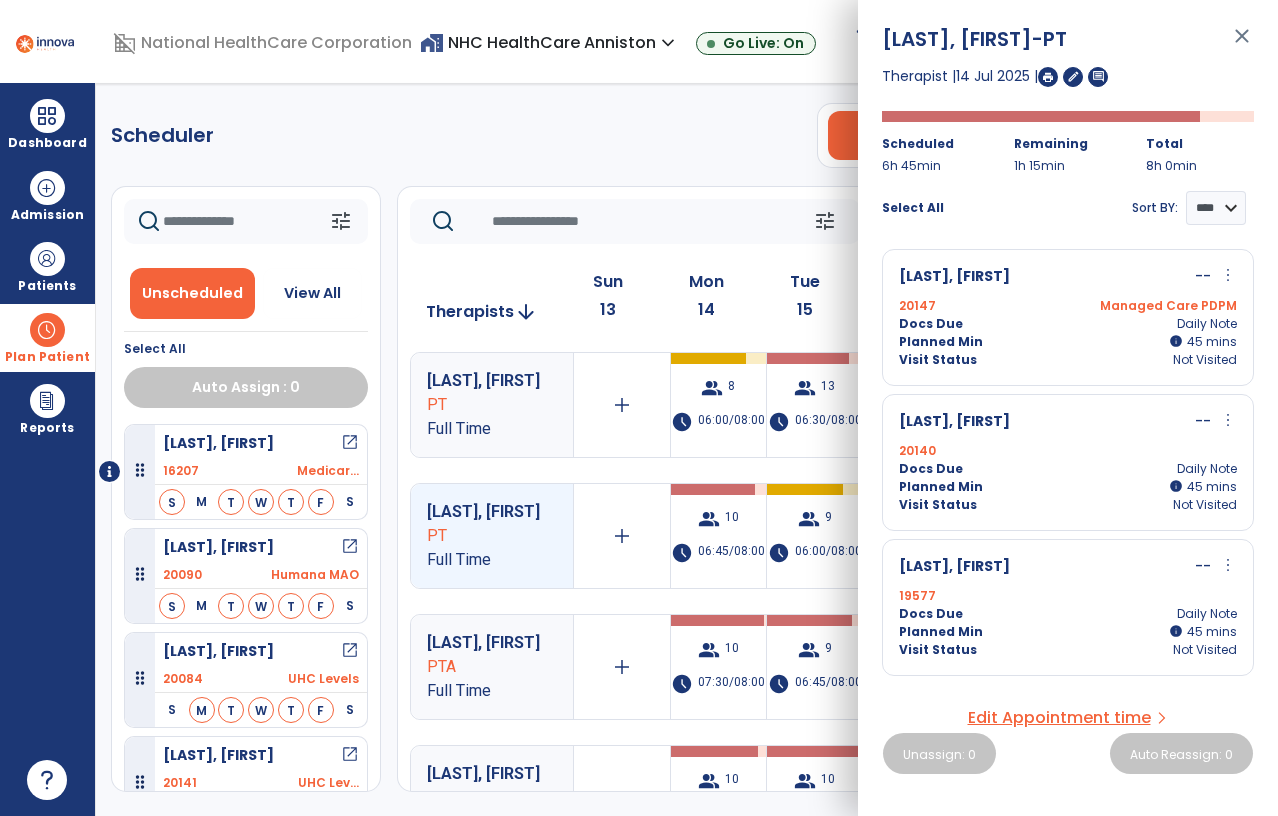 click on "close" at bounding box center [1242, 45] 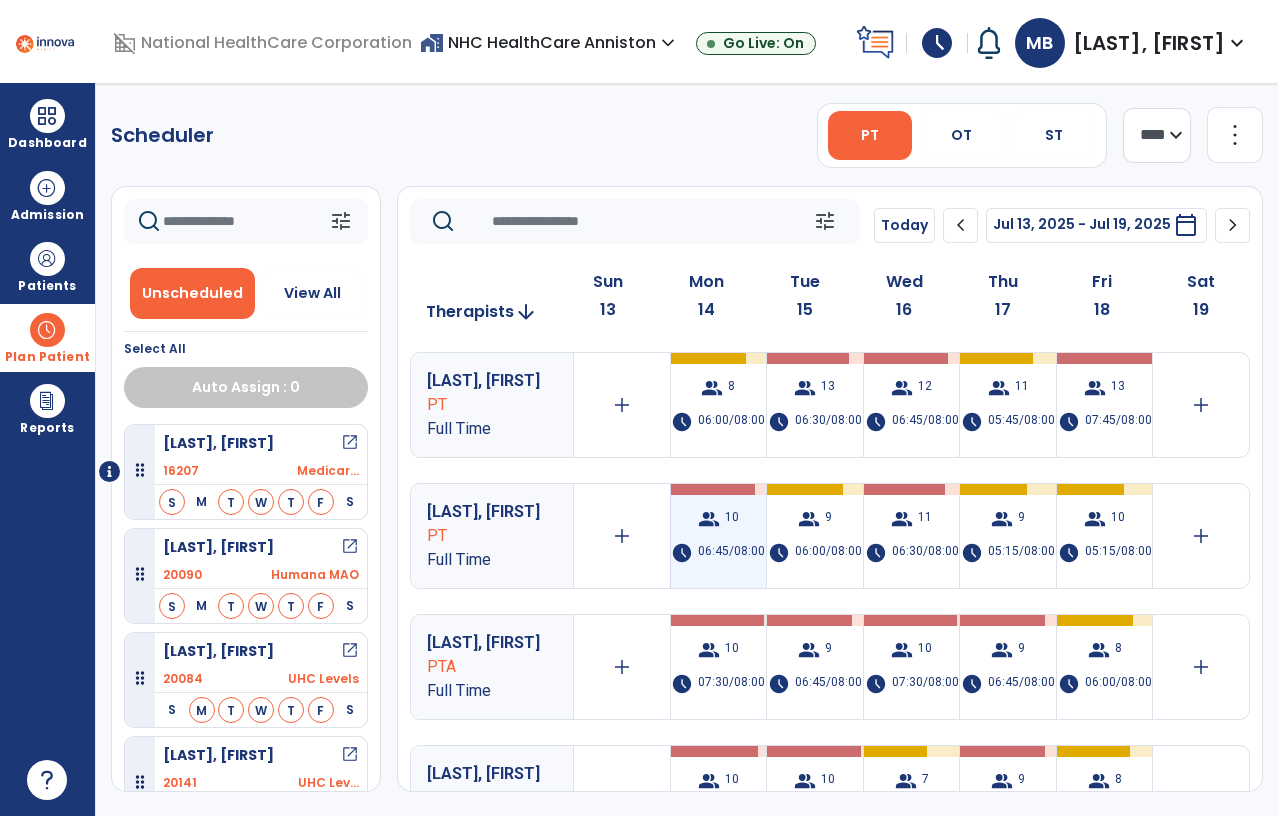 click on "group" at bounding box center [709, 519] 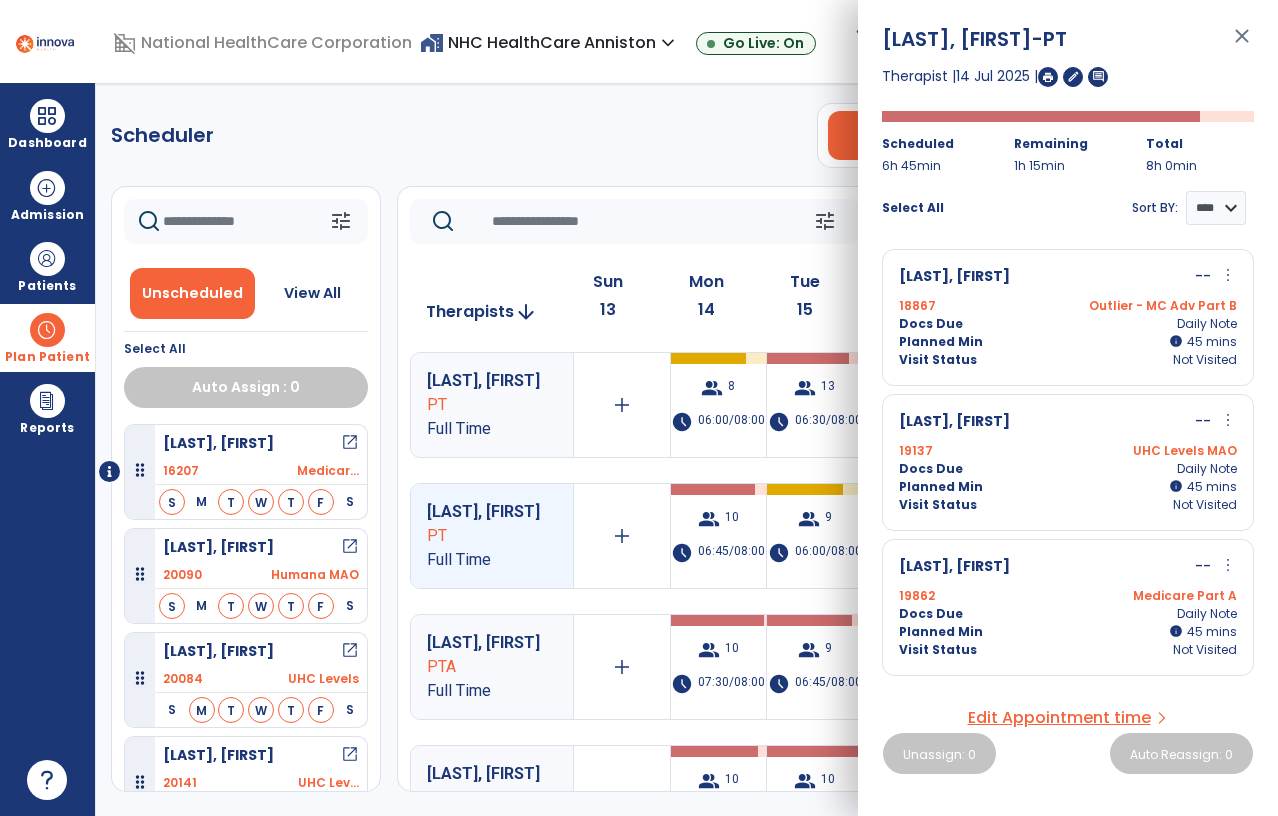 click on "Edit Appointment time" at bounding box center [1059, 718] 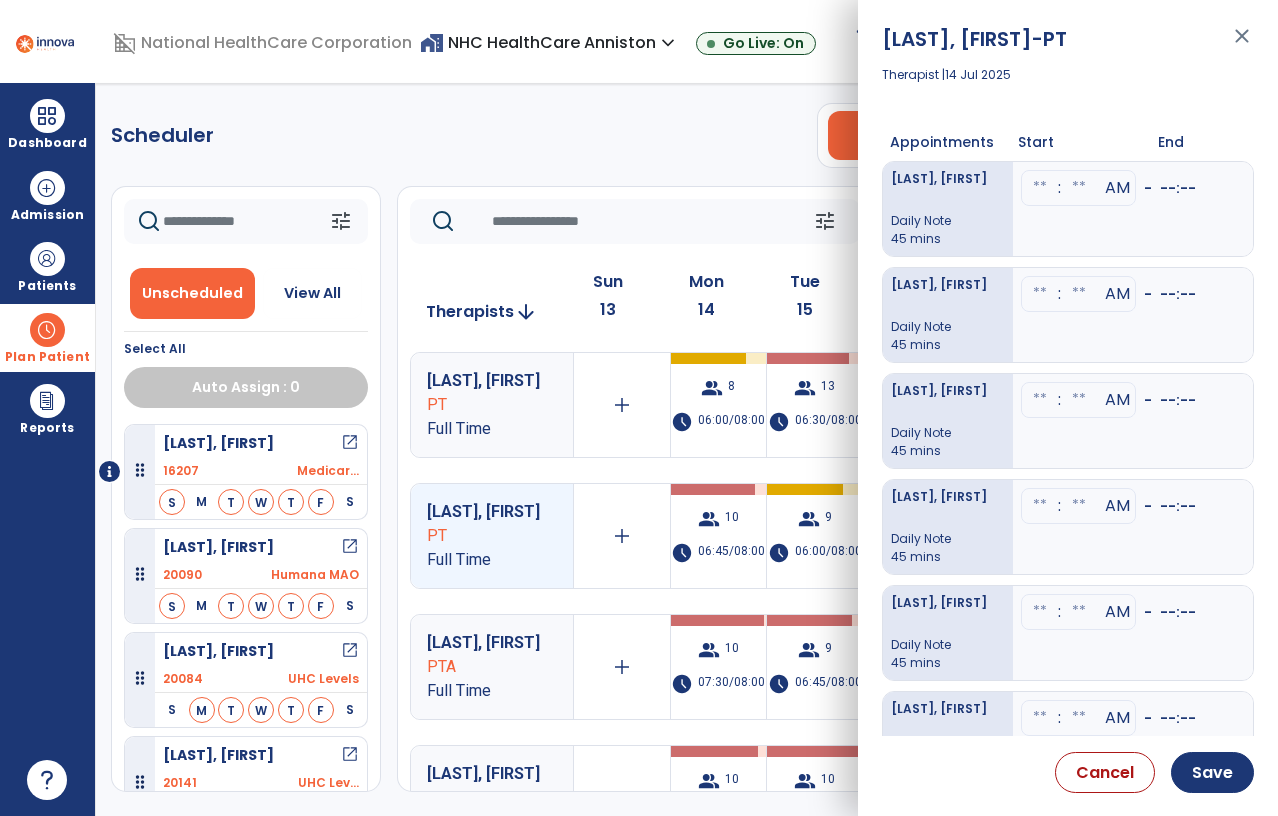 scroll, scrollTop: 0, scrollLeft: 0, axis: both 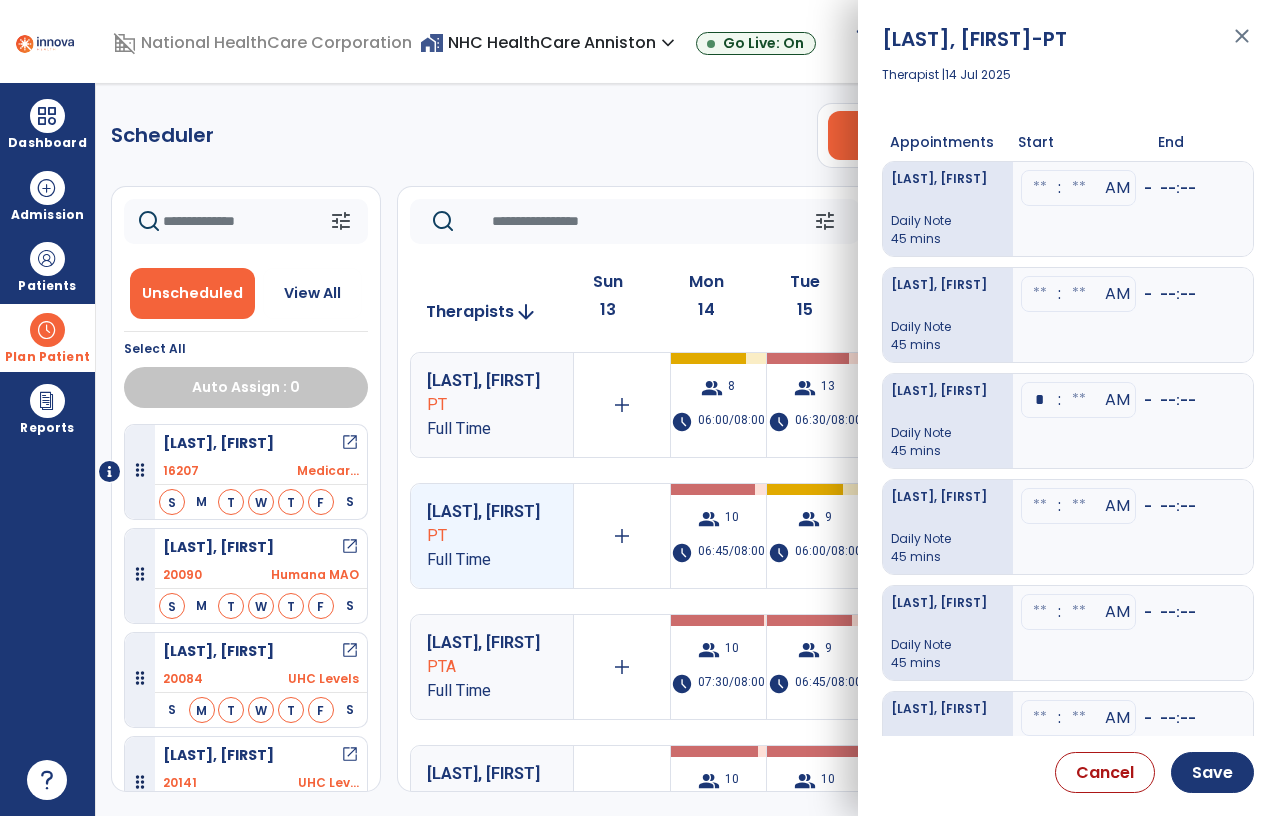 type on "**" 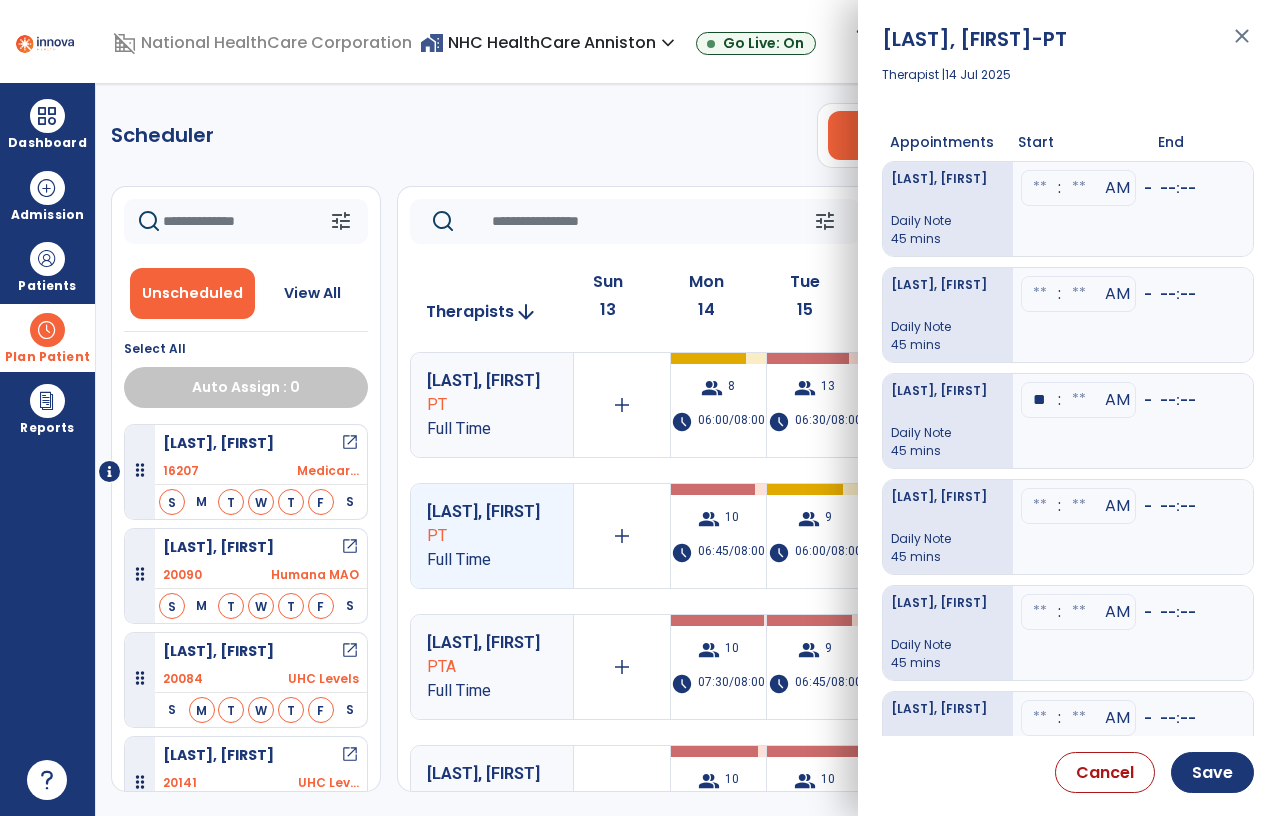 click at bounding box center (1079, 188) 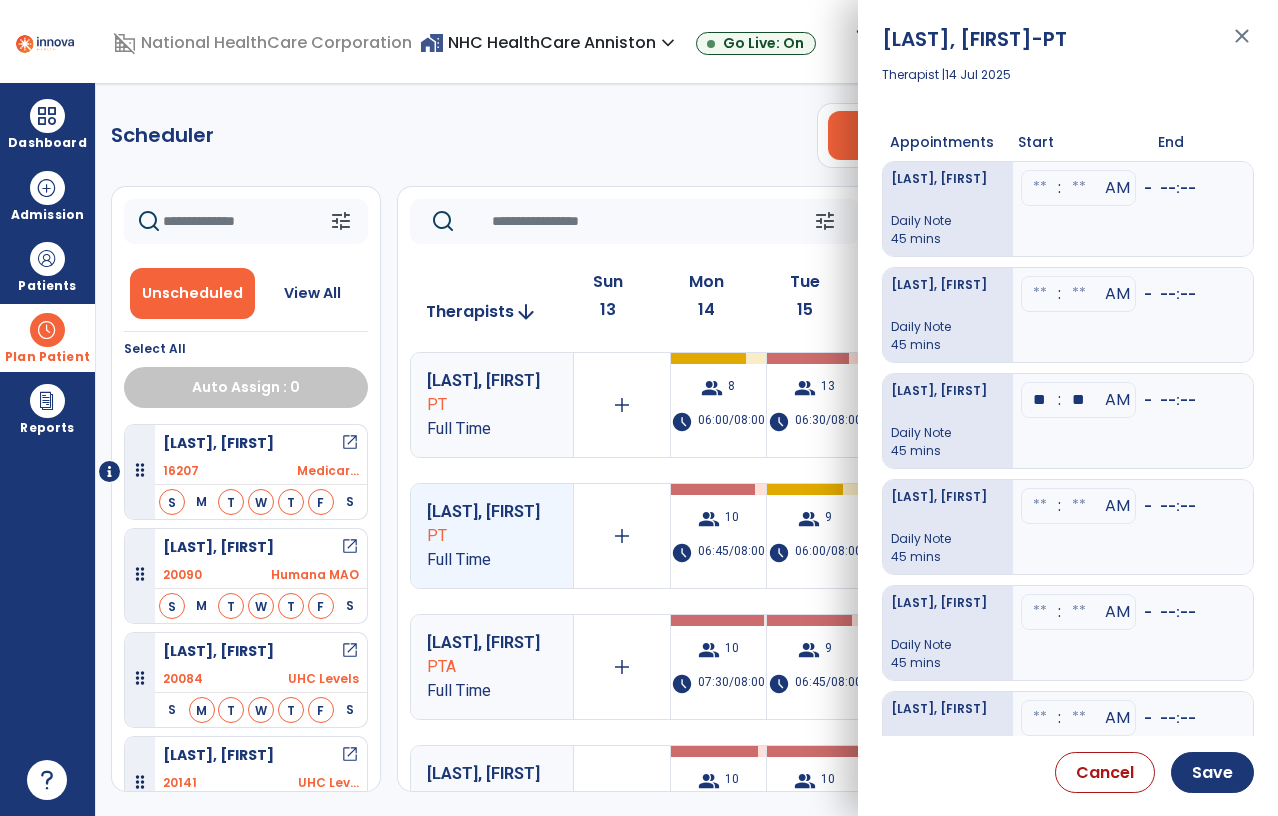 type on "*" 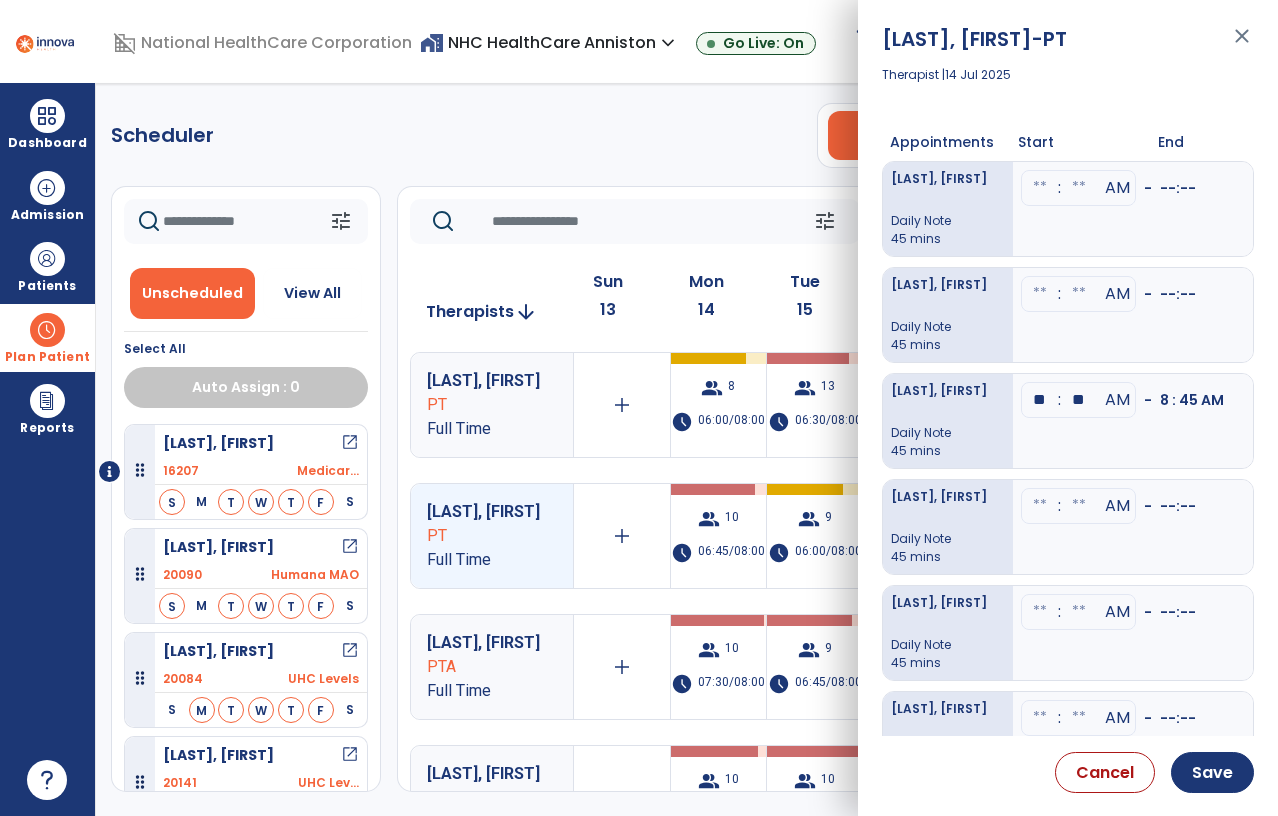 click on "** : ** AM - 8 : 45 AM" at bounding box center [1133, 421] 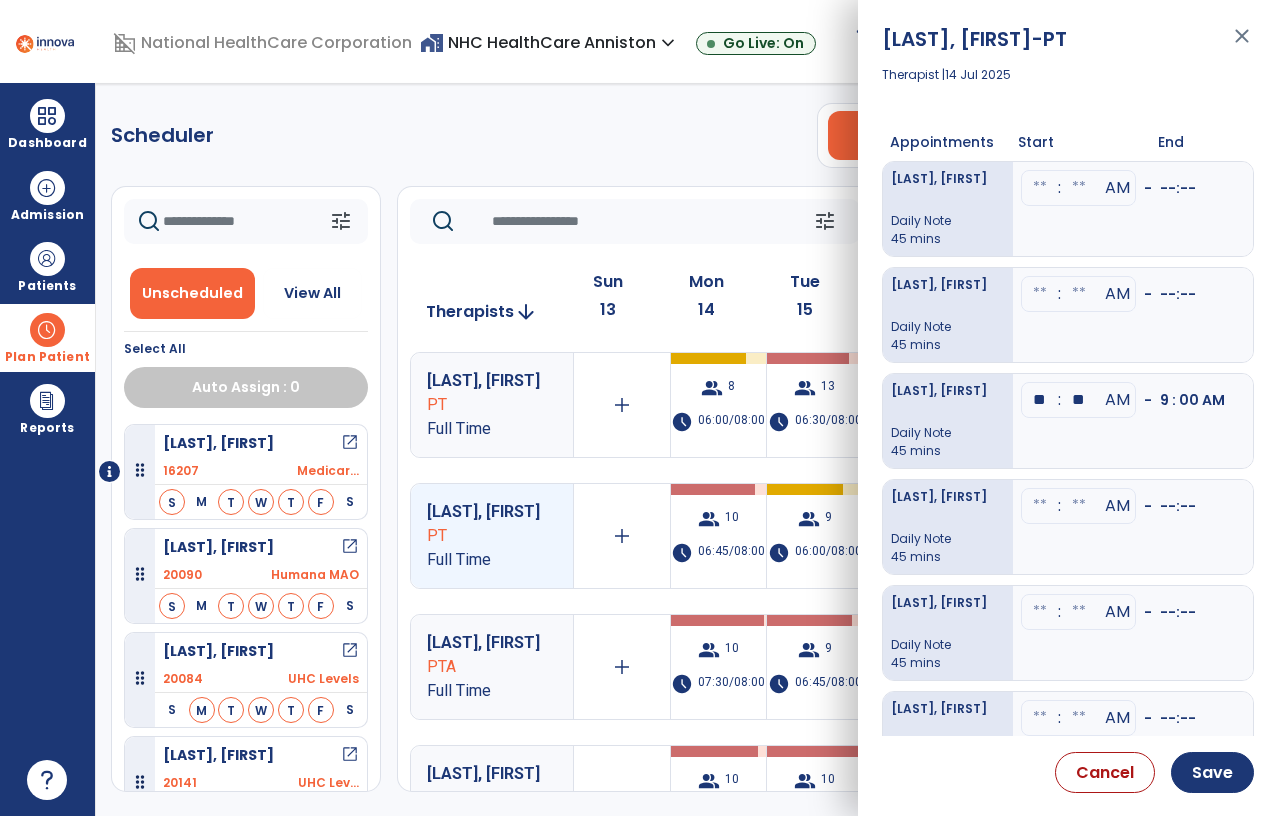 click on "** : ** AM - 9 : 00 AM" at bounding box center [1133, 421] 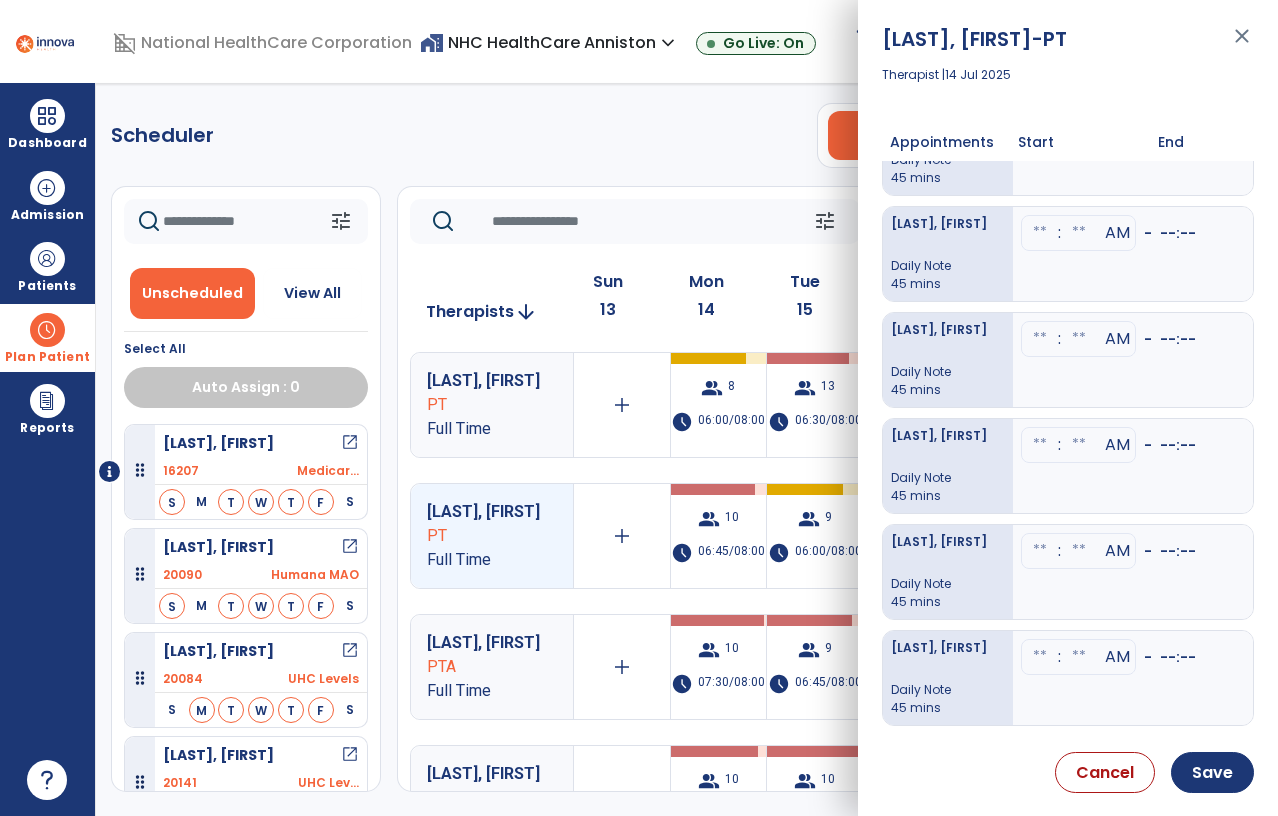 scroll, scrollTop: 397, scrollLeft: 0, axis: vertical 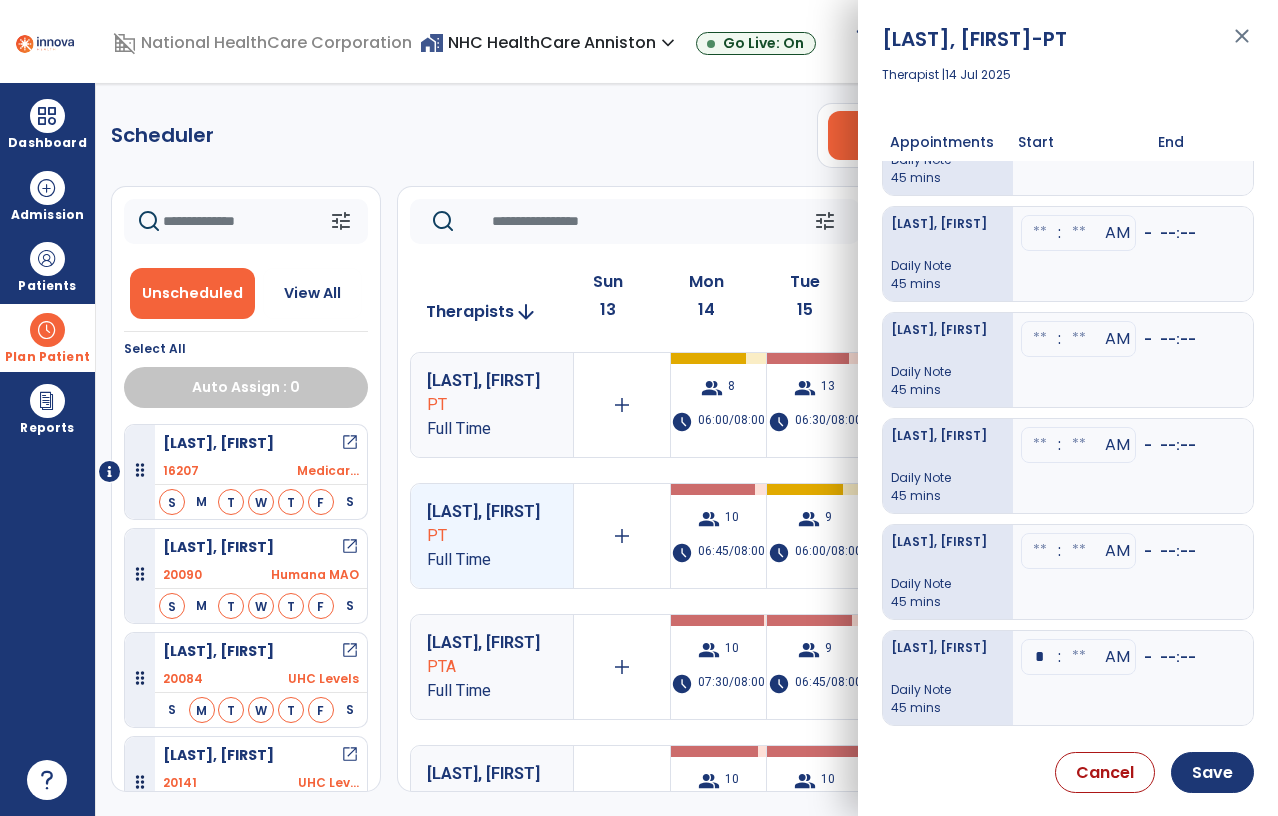 type on "**" 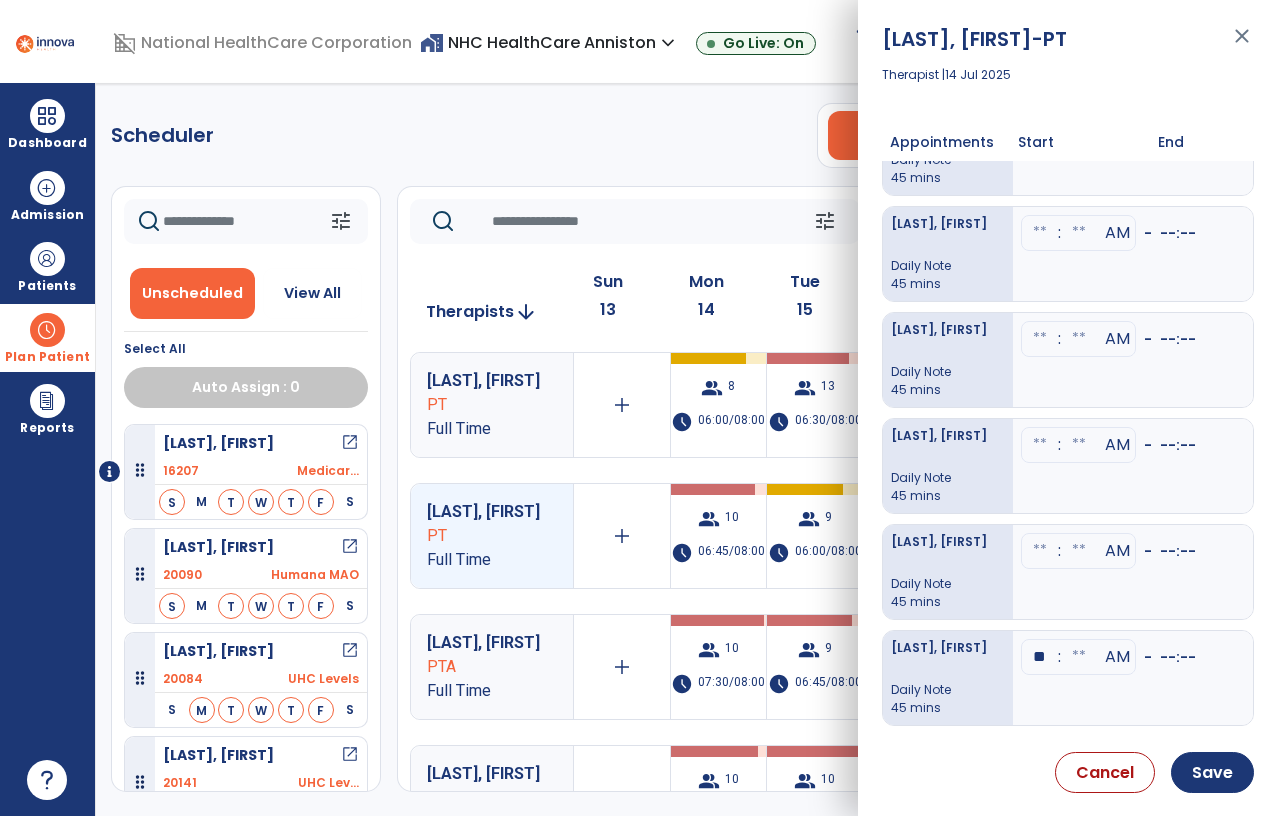 click at bounding box center [1079, 21] 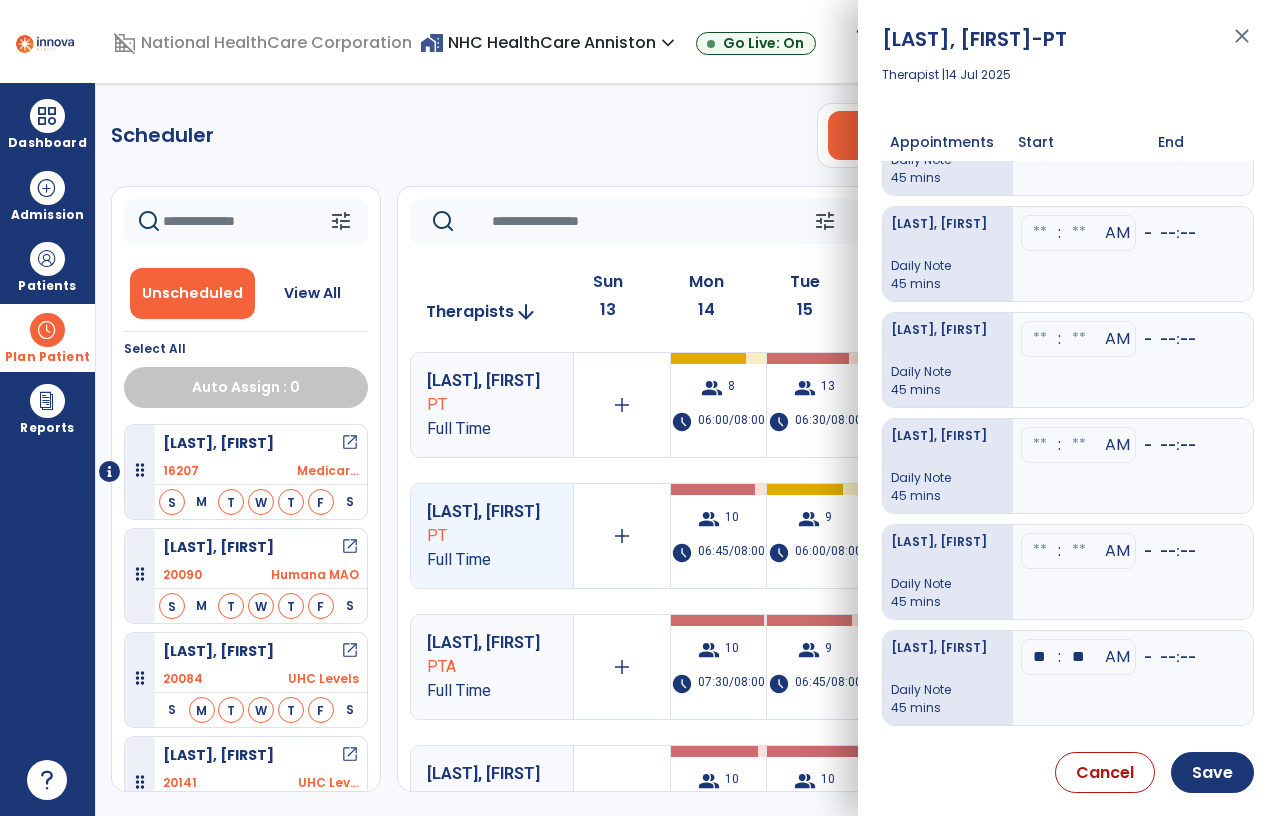 type on "**" 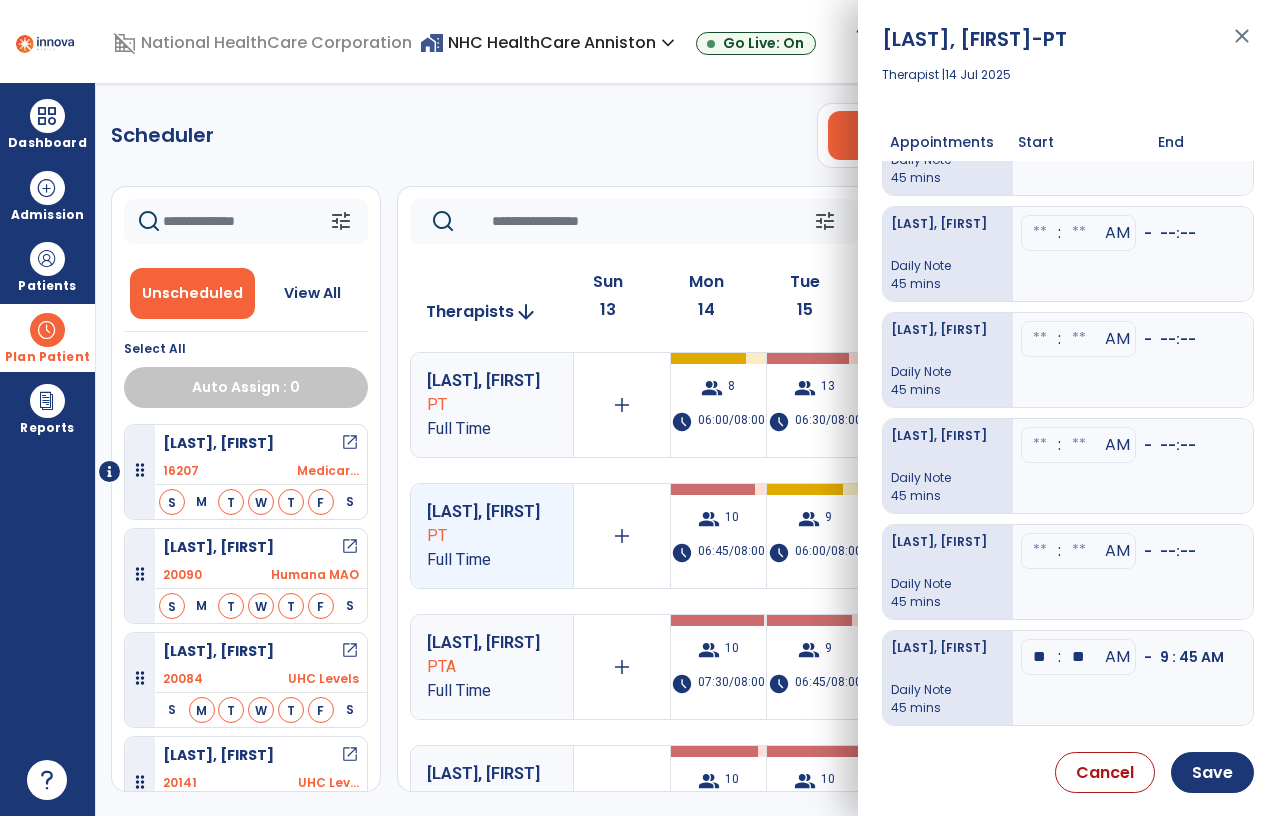 click on "** : ** AM - 9 : 45 AM" at bounding box center [1133, 678] 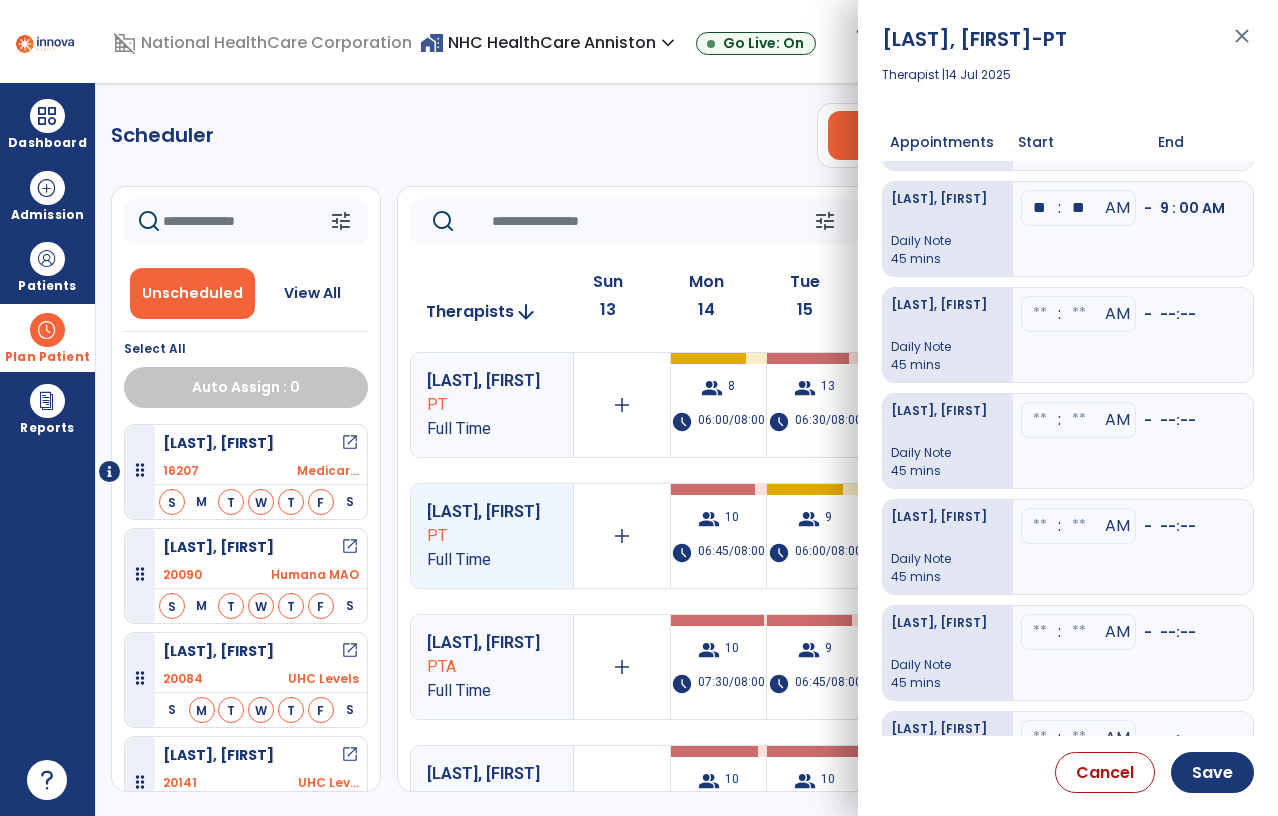 scroll, scrollTop: 191, scrollLeft: 0, axis: vertical 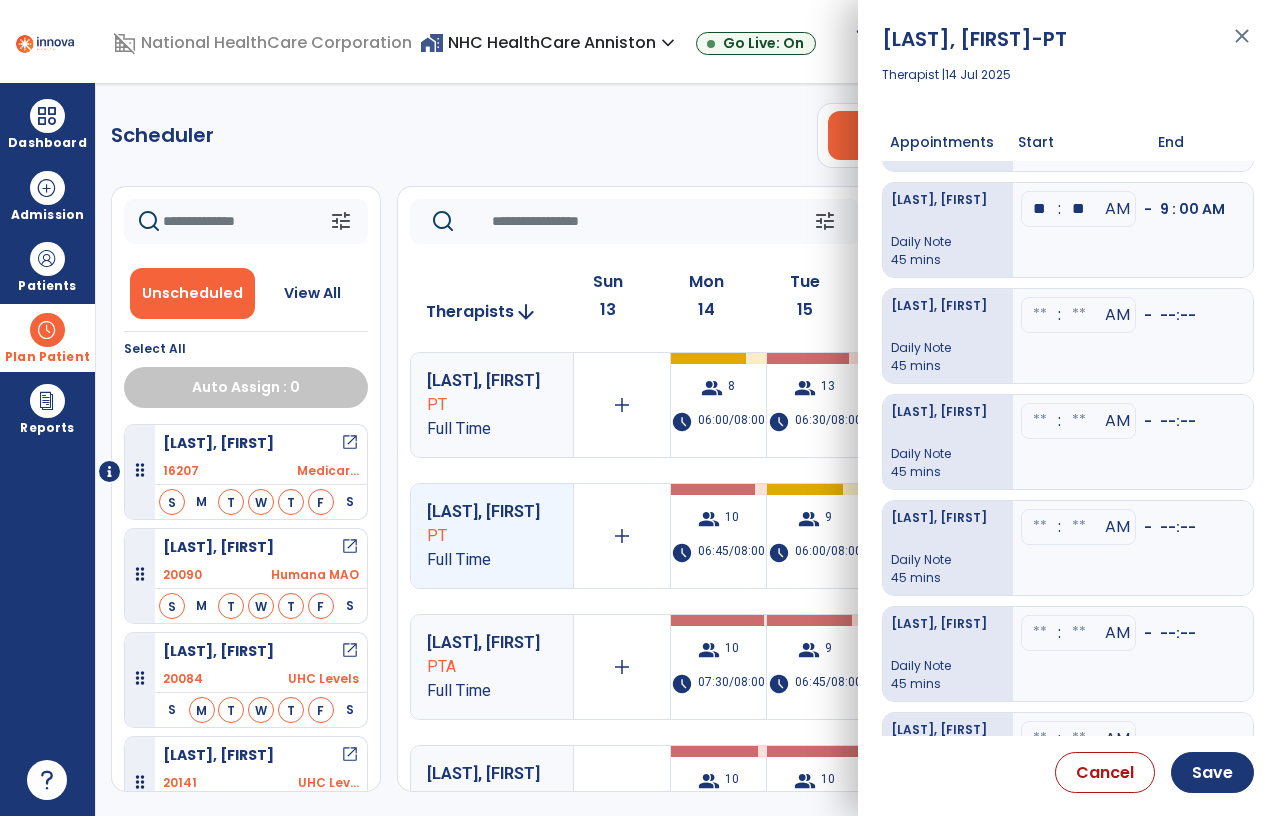 click at bounding box center (1040, -3) 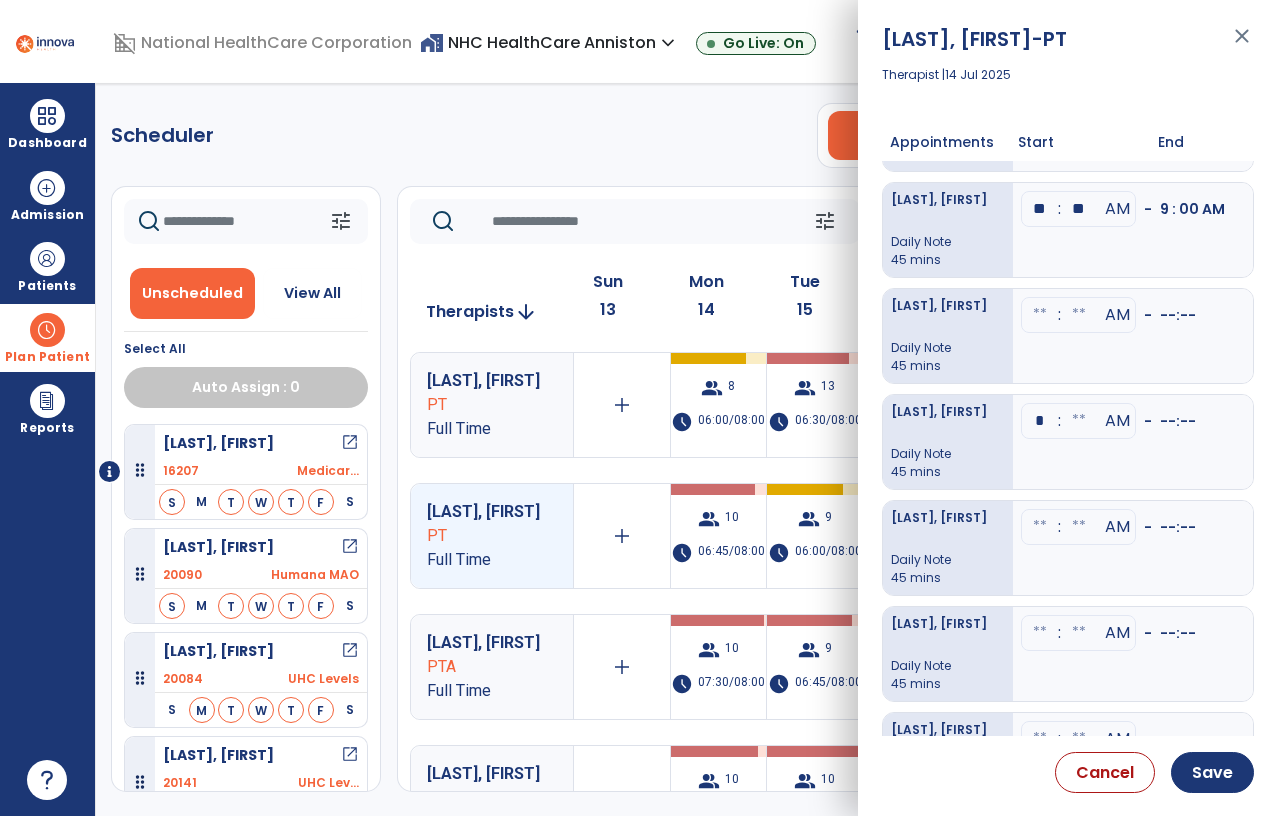 type on "**" 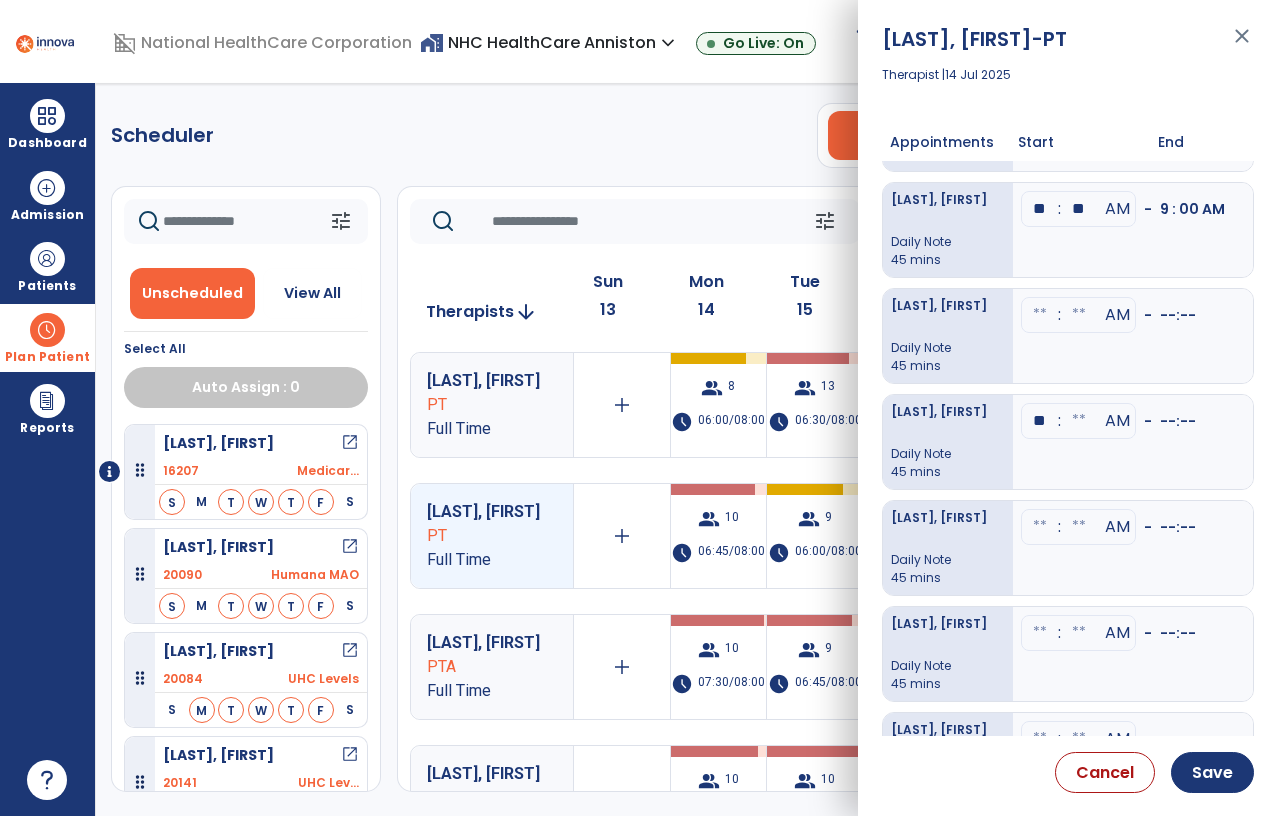 click at bounding box center (1079, -3) 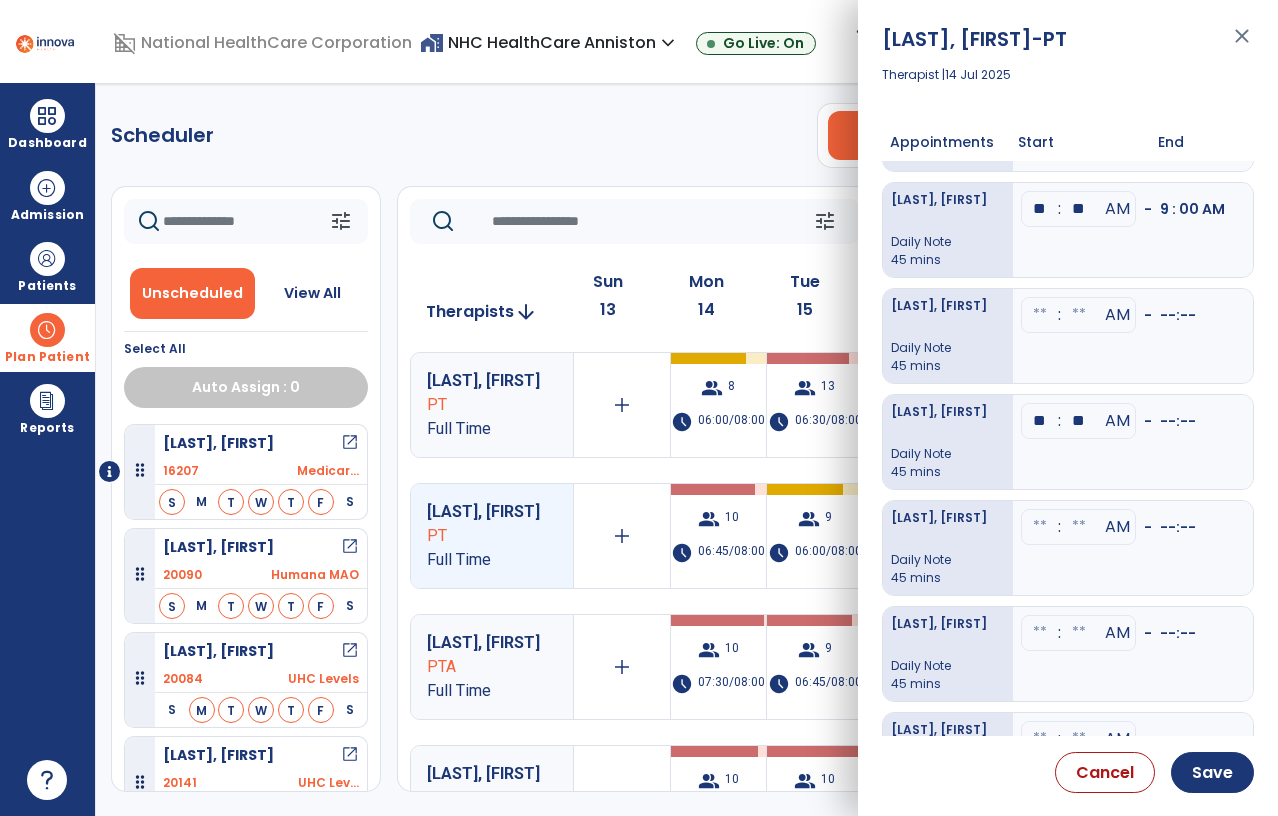 type on "**" 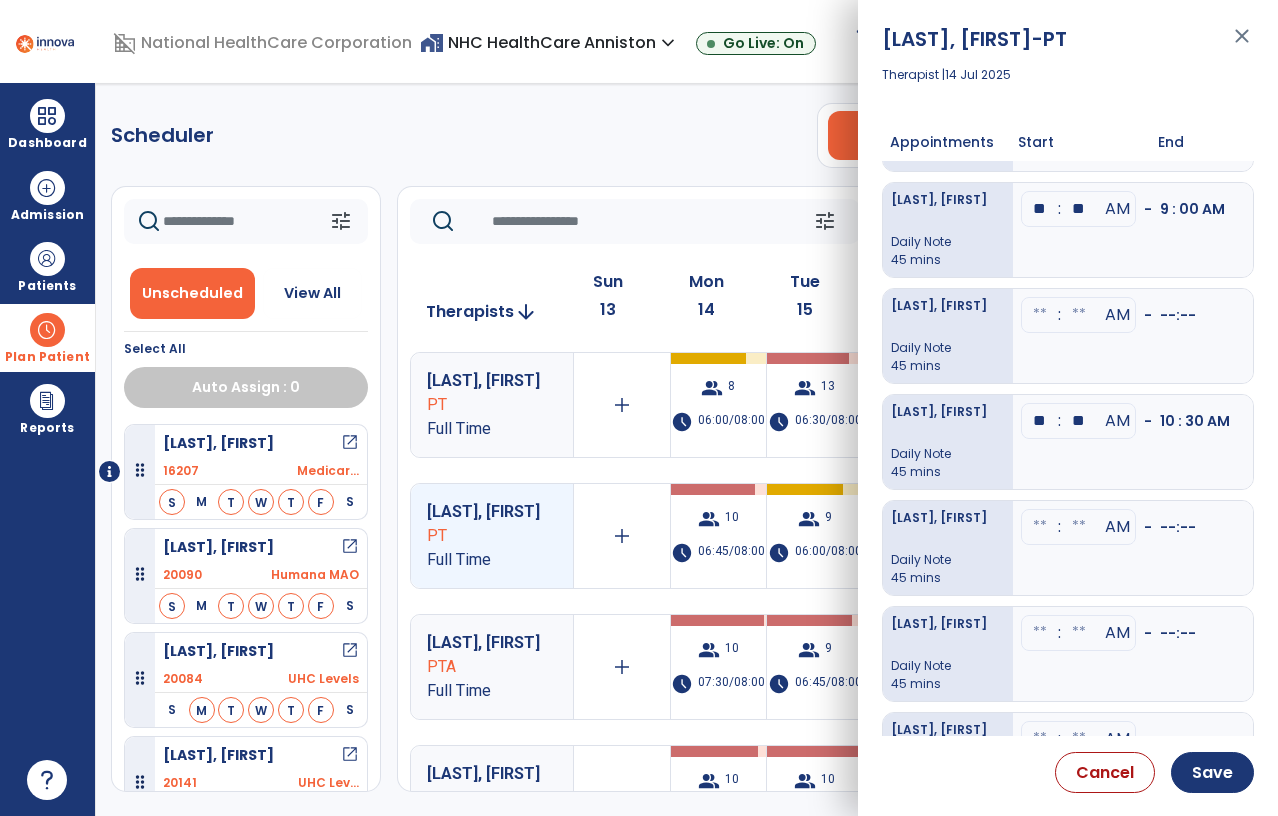 click on "** : ** AM - 10 : 30 AM" at bounding box center (1133, 442) 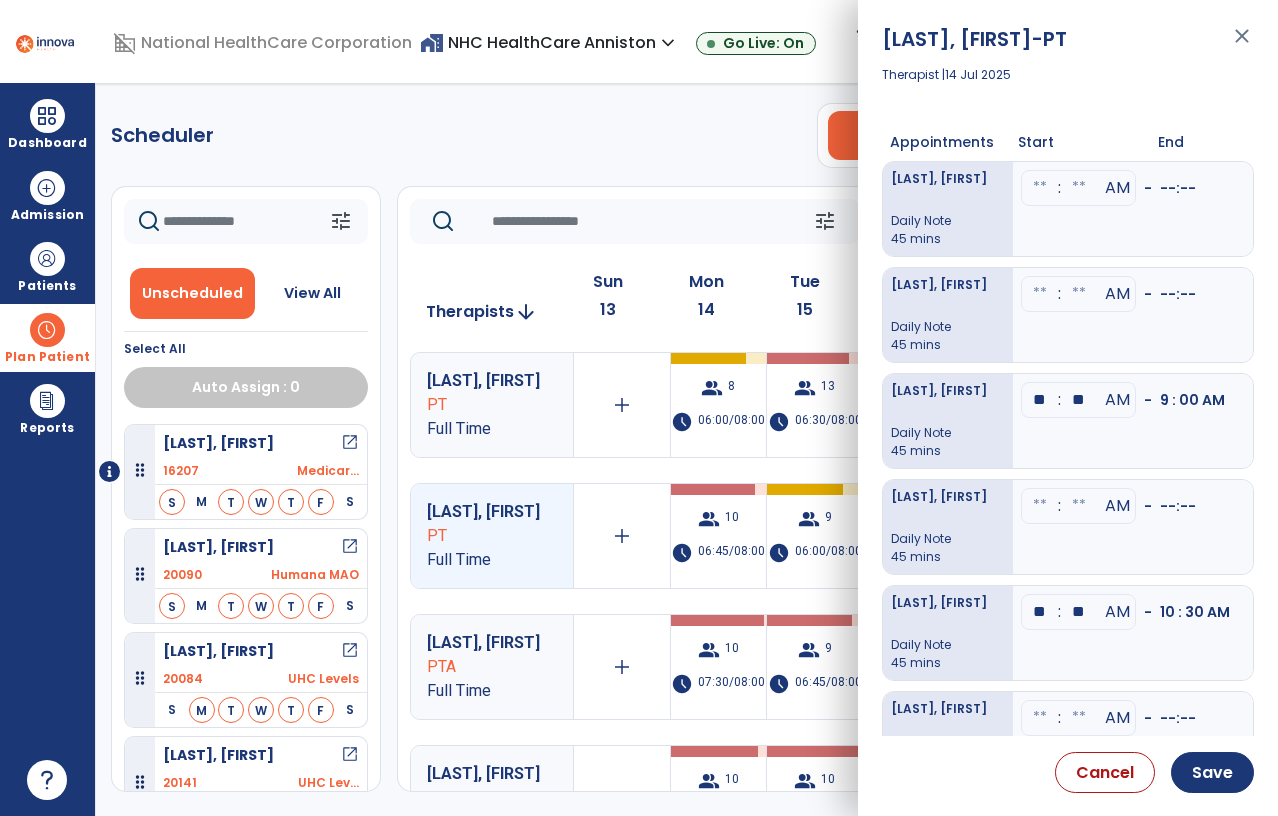 scroll, scrollTop: 0, scrollLeft: 0, axis: both 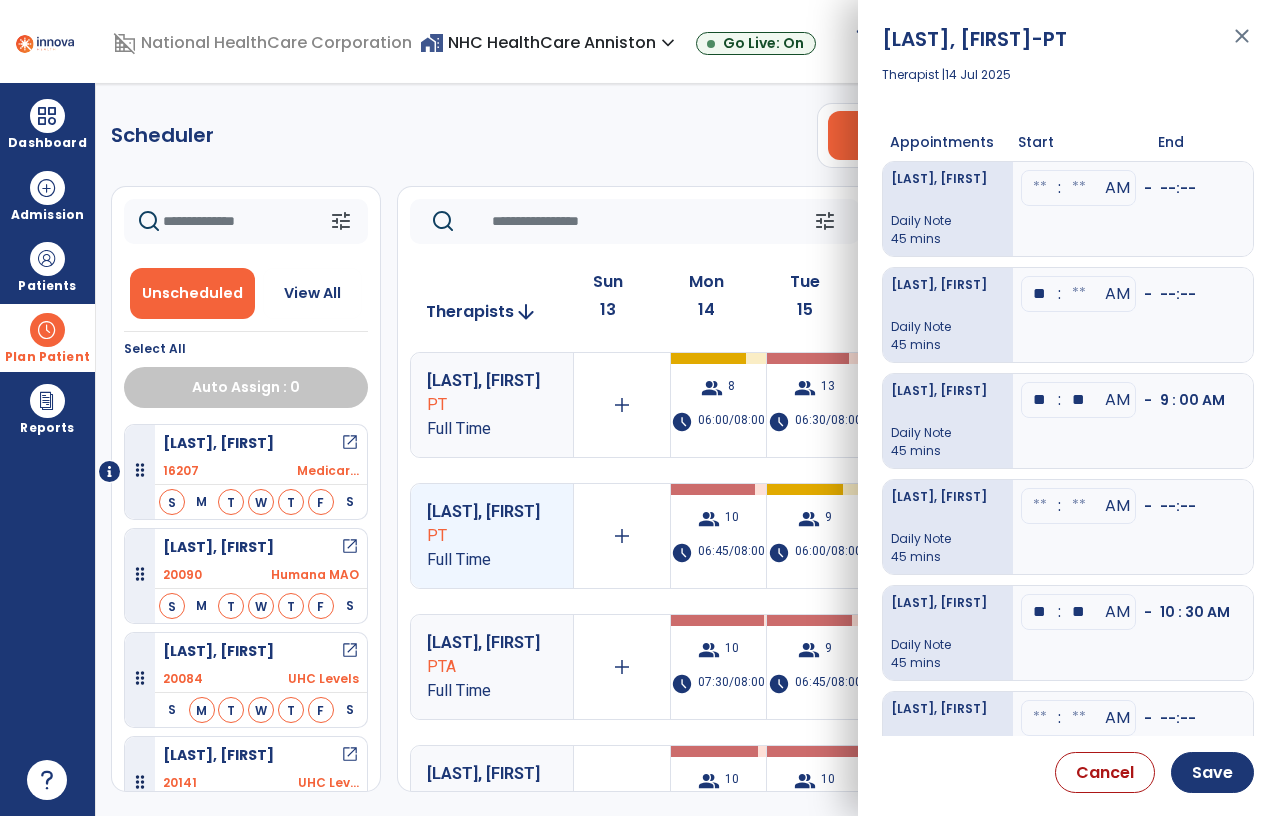 type on "**" 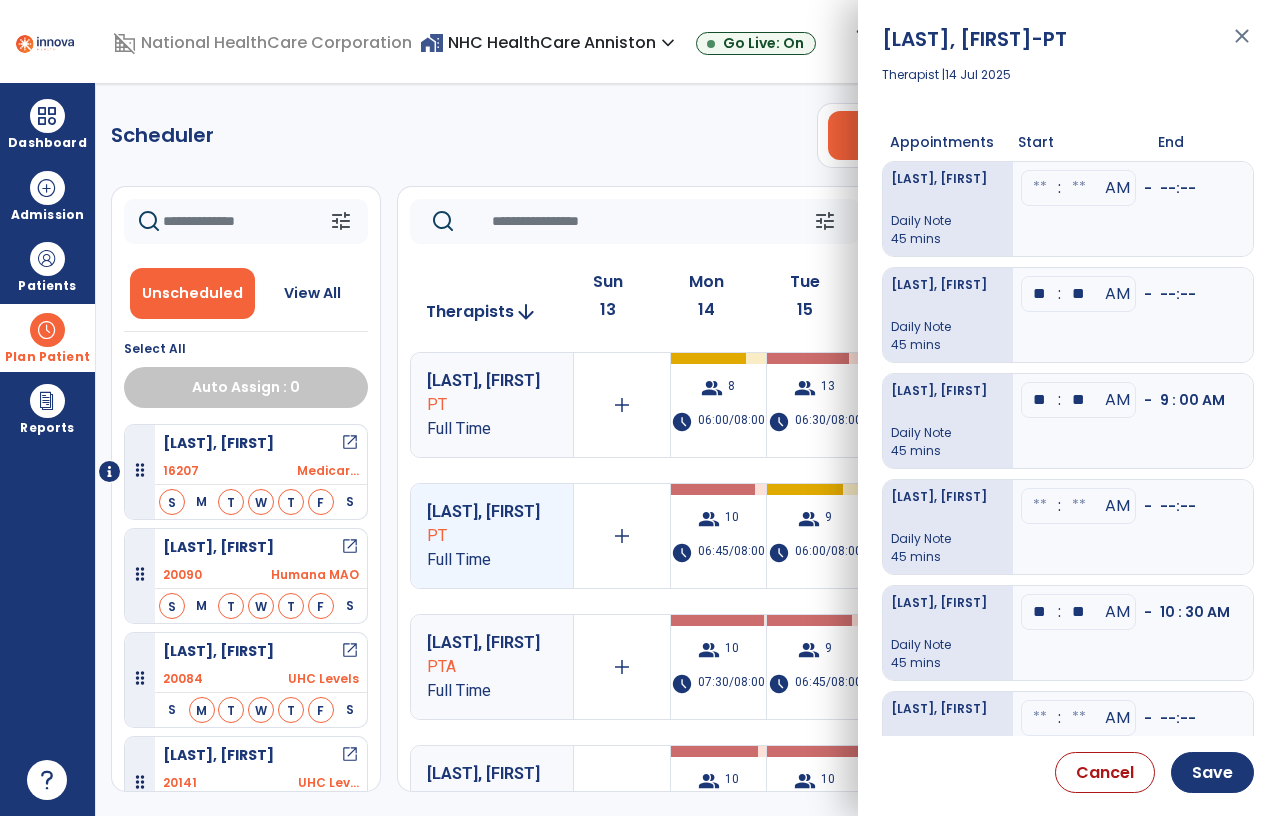 type on "**" 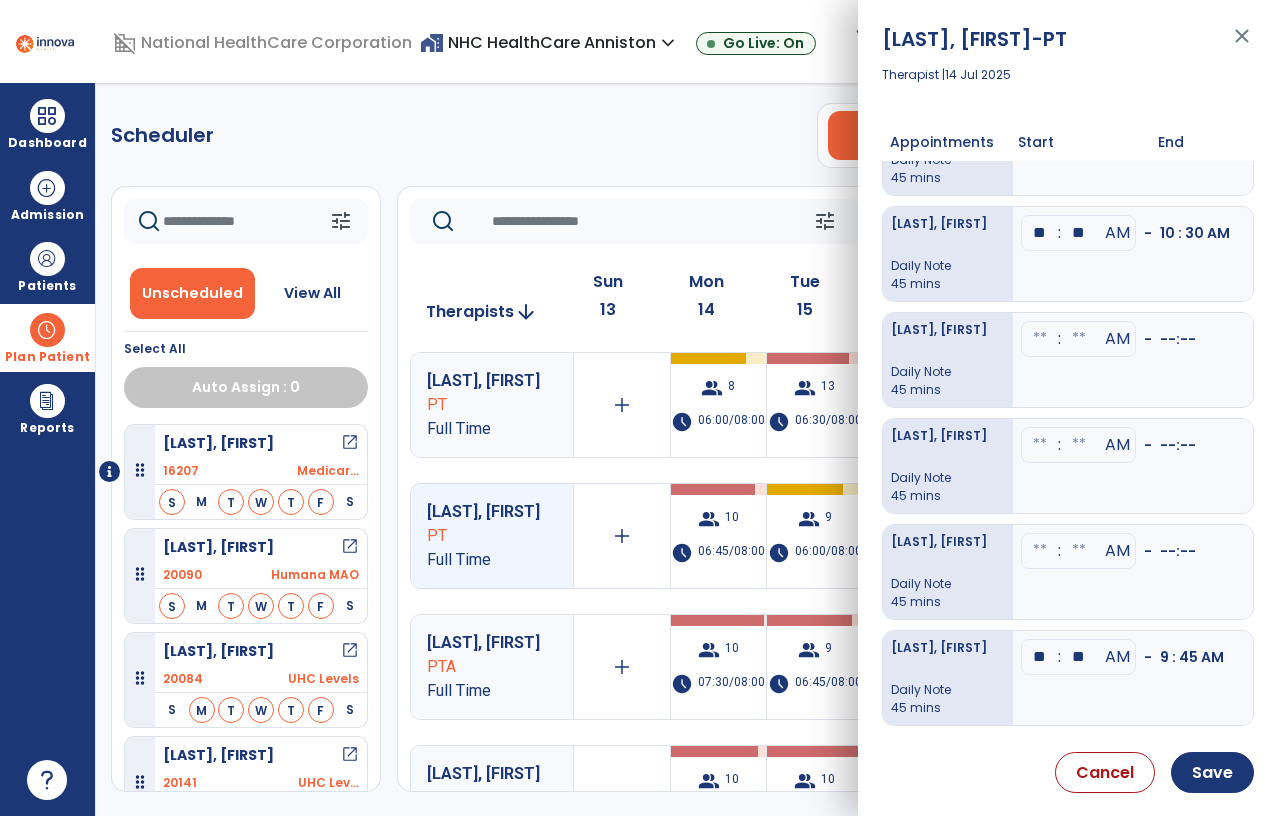scroll, scrollTop: 387, scrollLeft: 0, axis: vertical 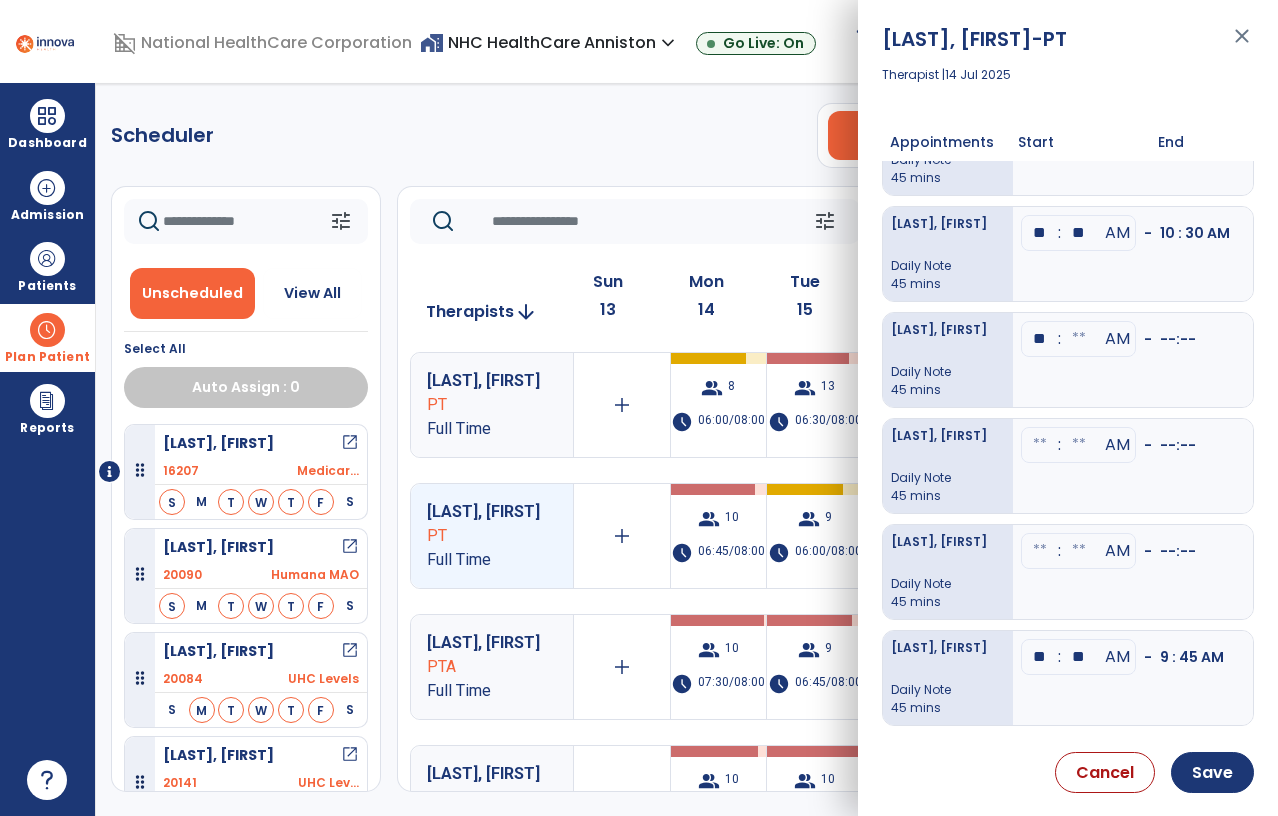 type on "**" 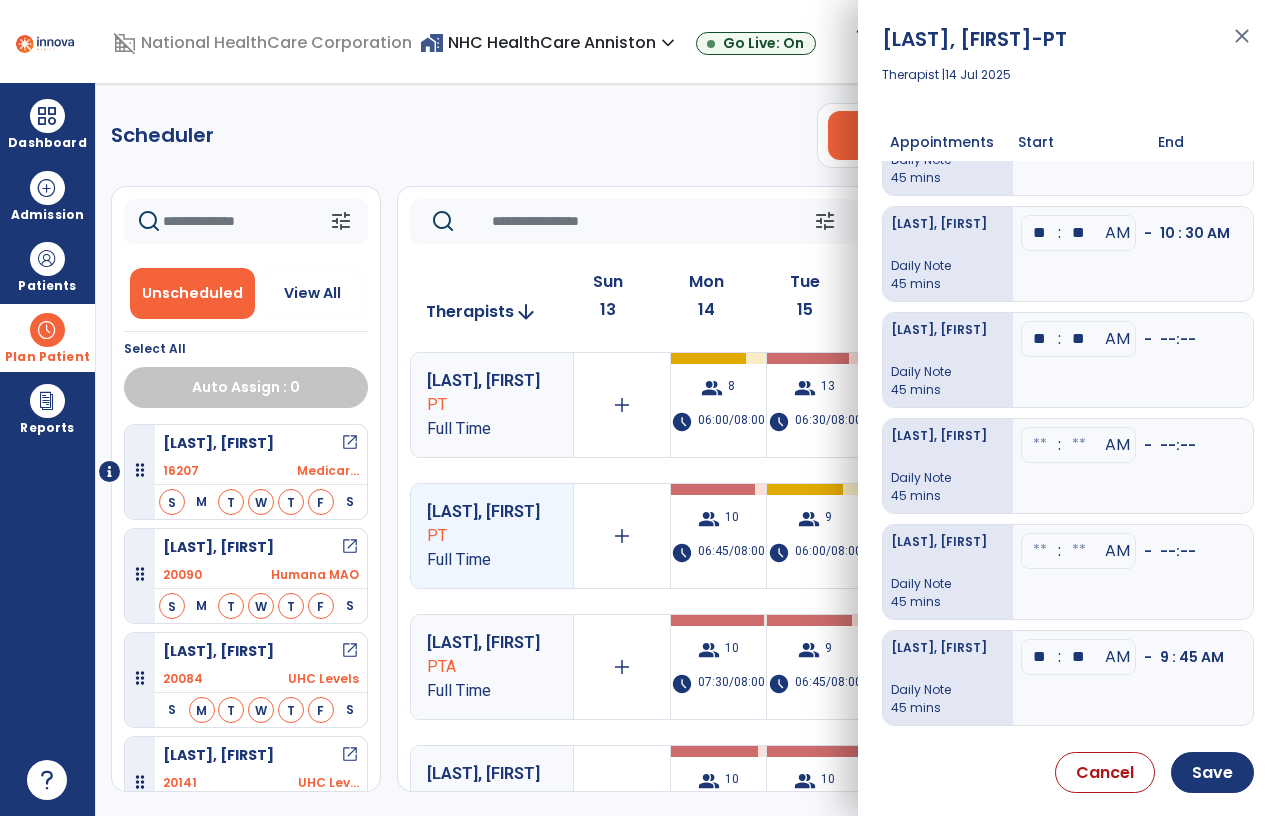 type on "**" 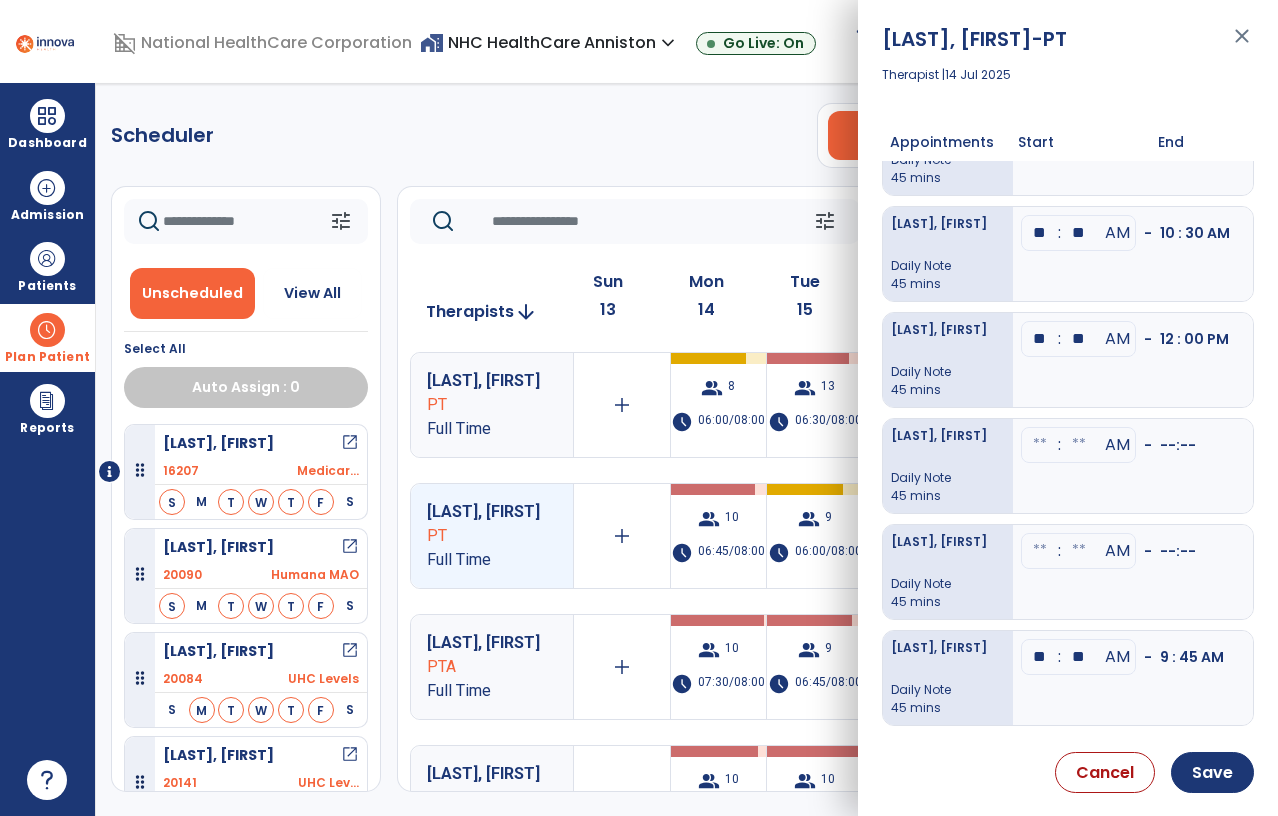 click on "**" at bounding box center [1040, -85] 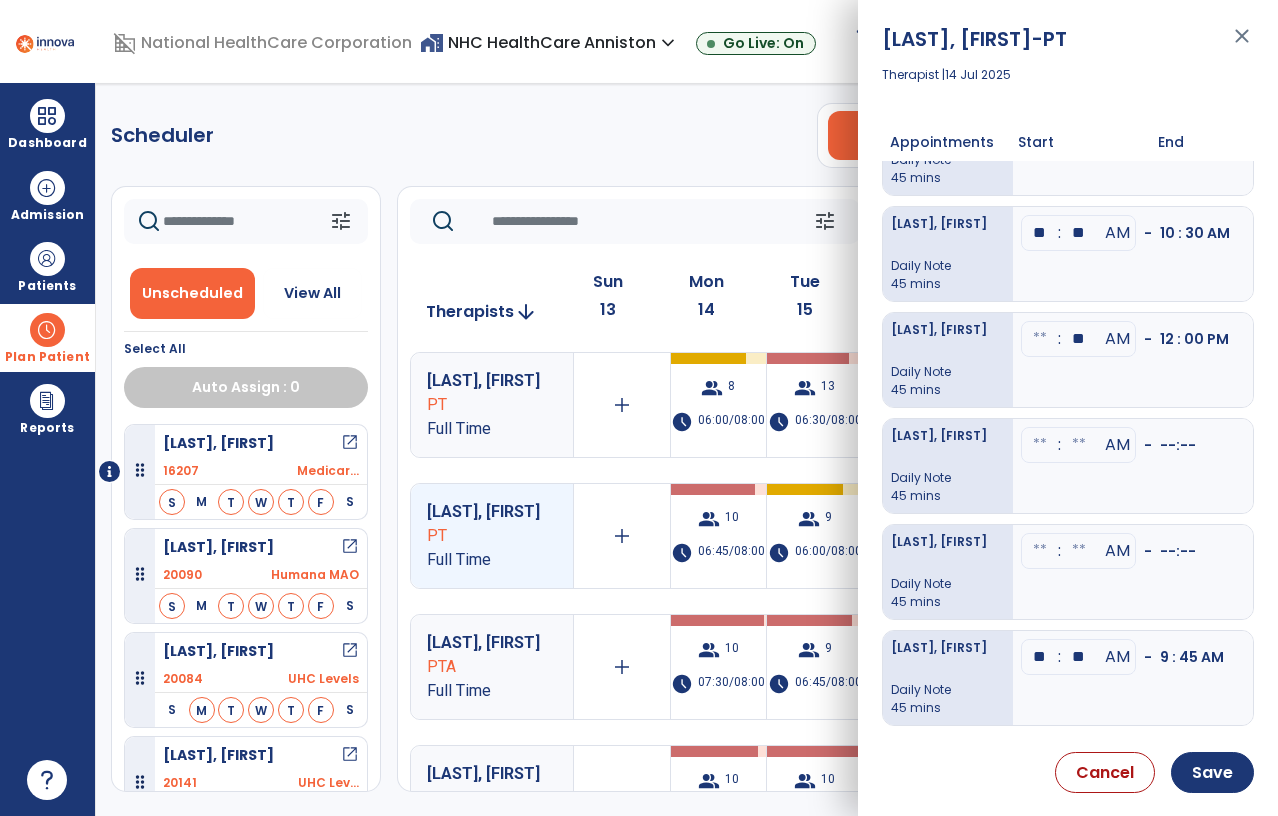 type 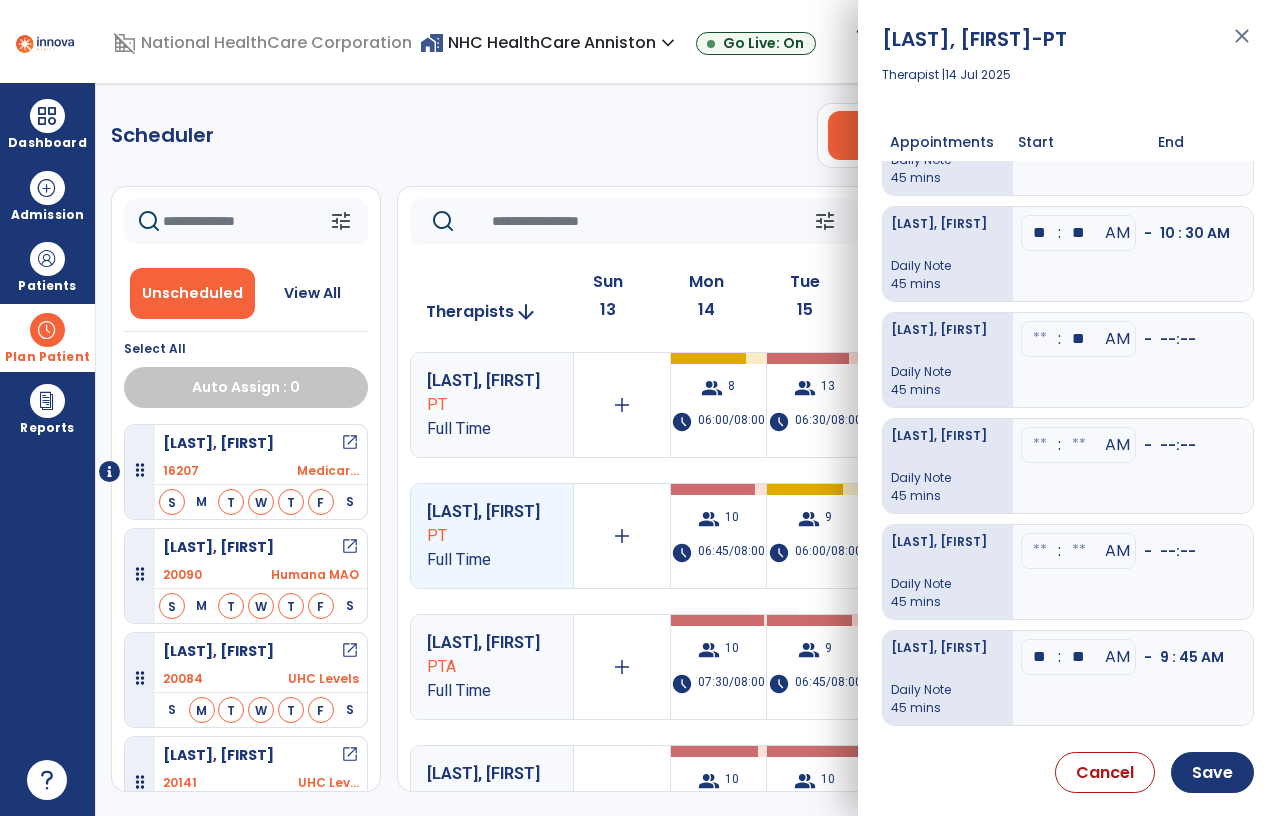 type on "*" 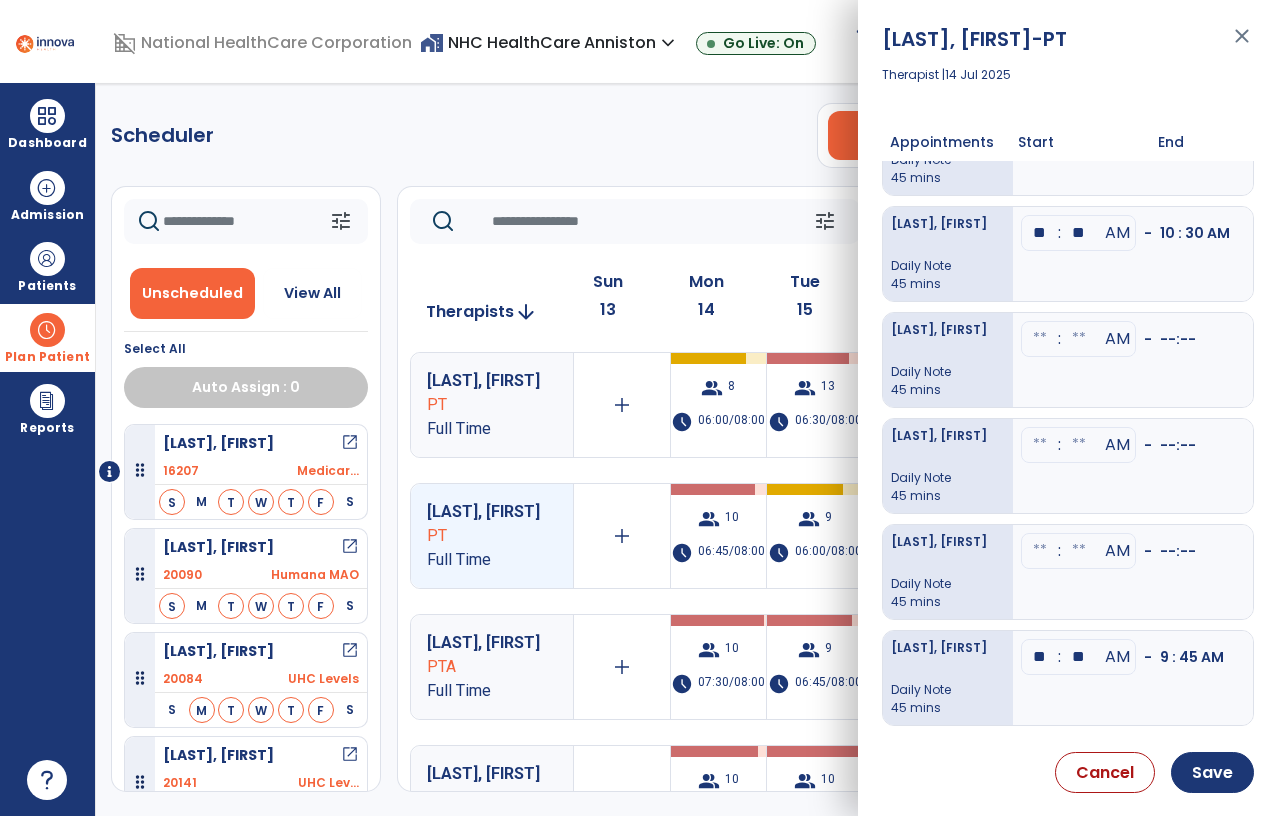 type 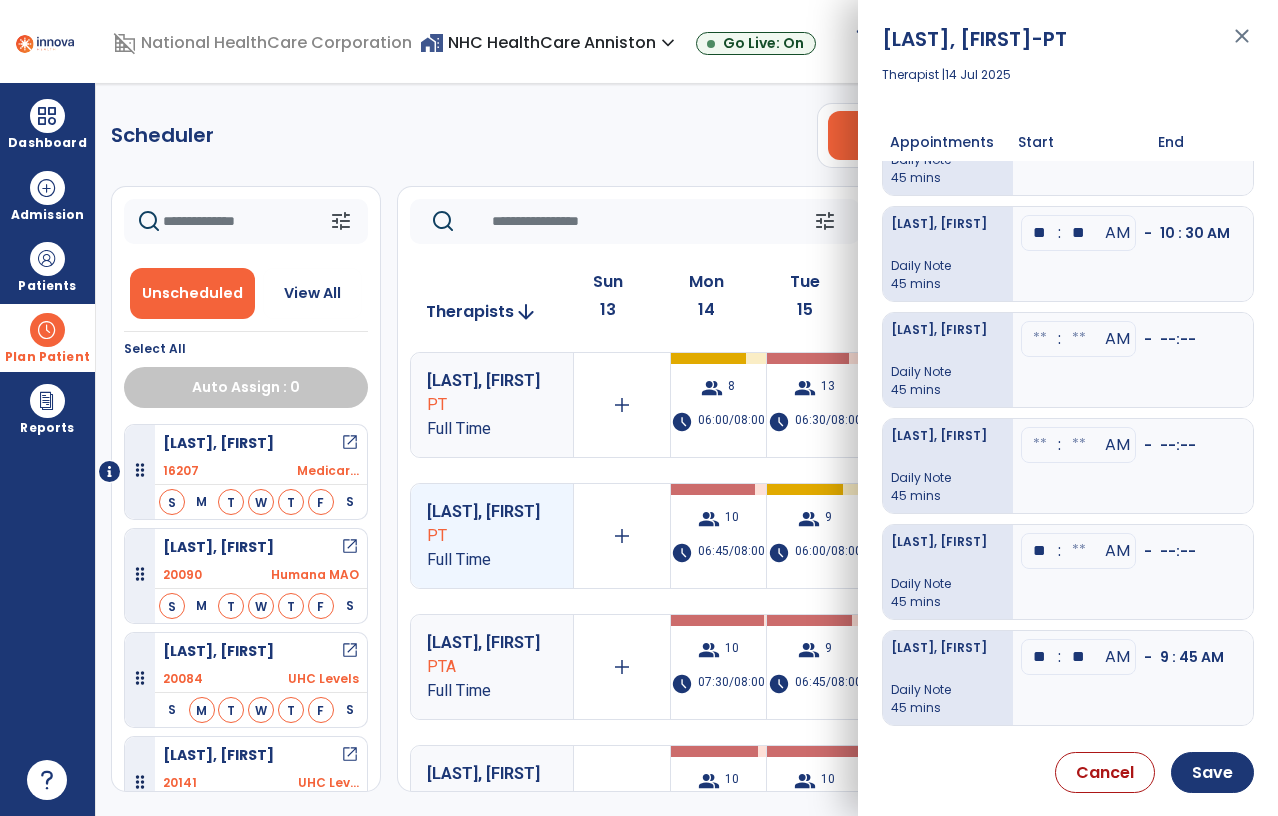 type on "**" 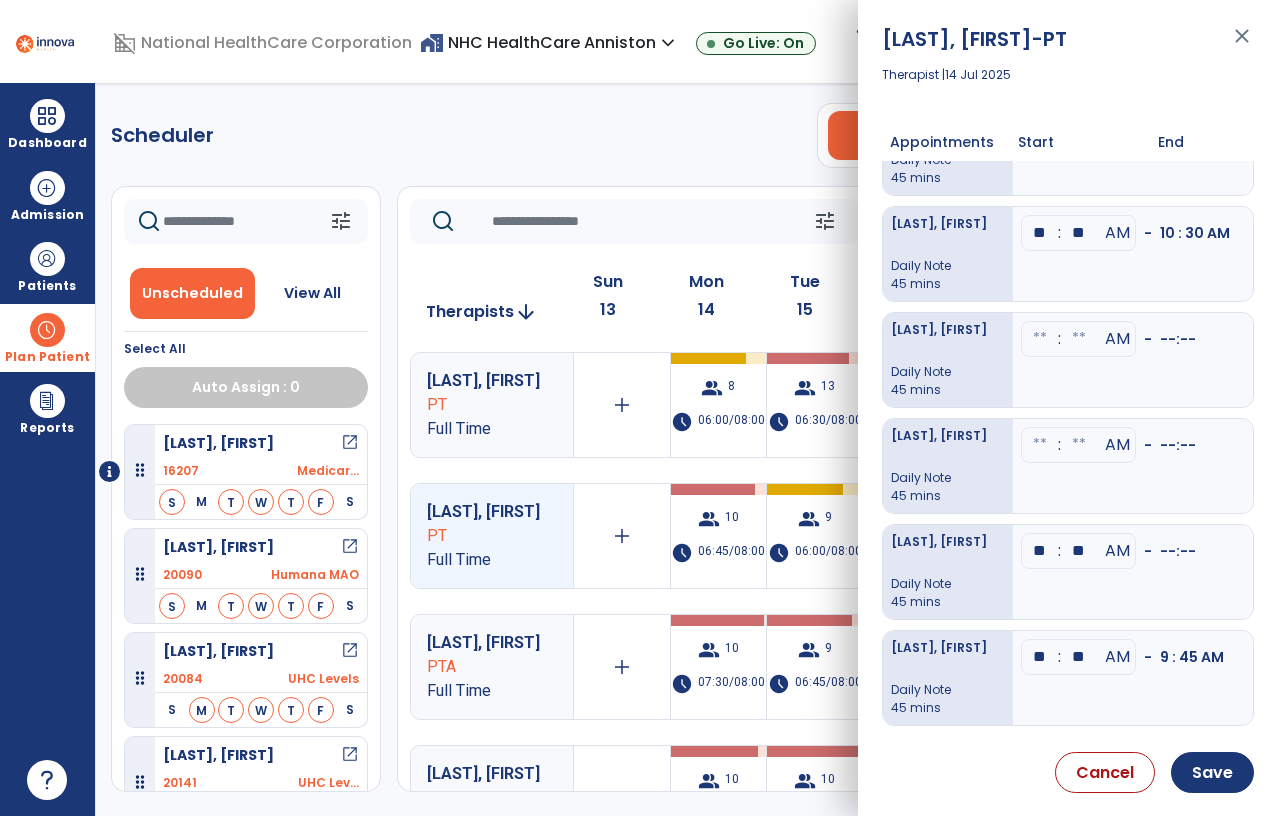 type on "**" 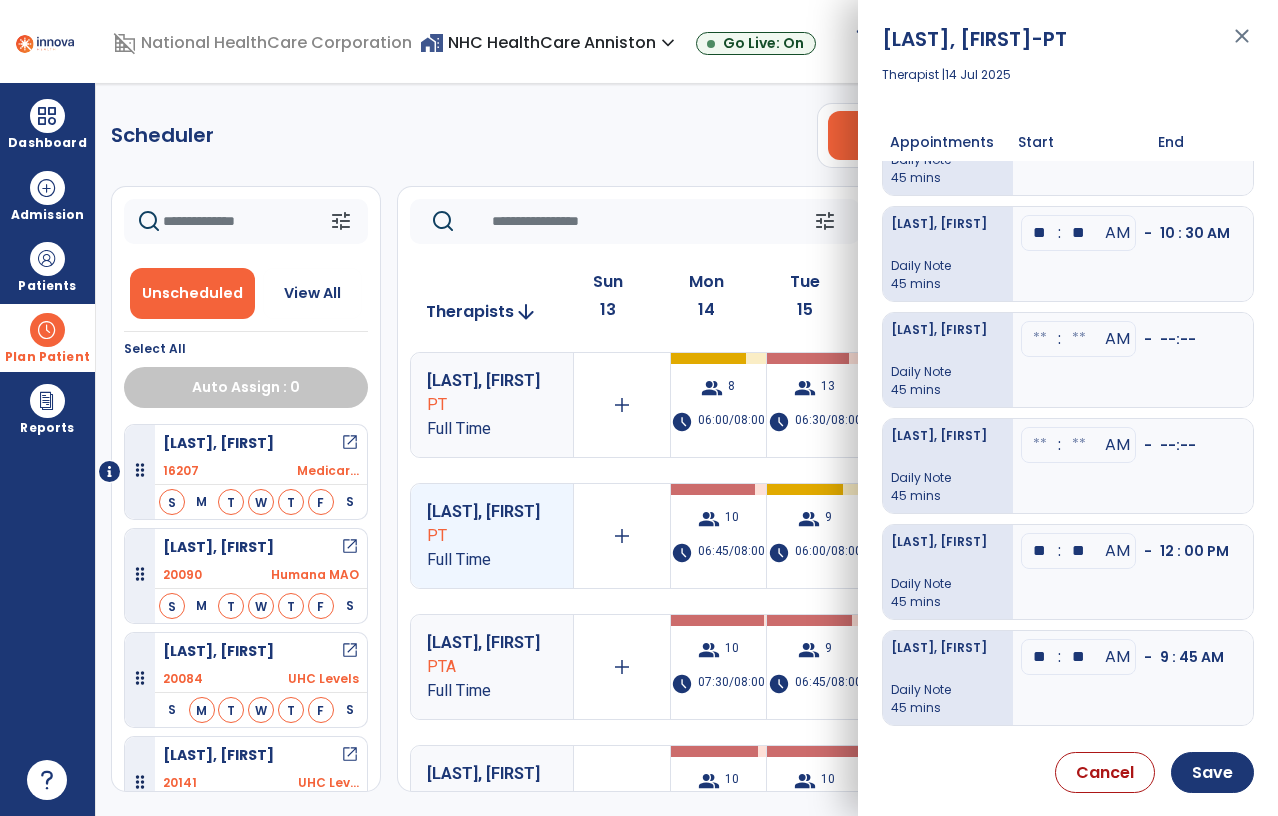 click on "** : ** AM - 12 : 00 PM" at bounding box center [1133, 572] 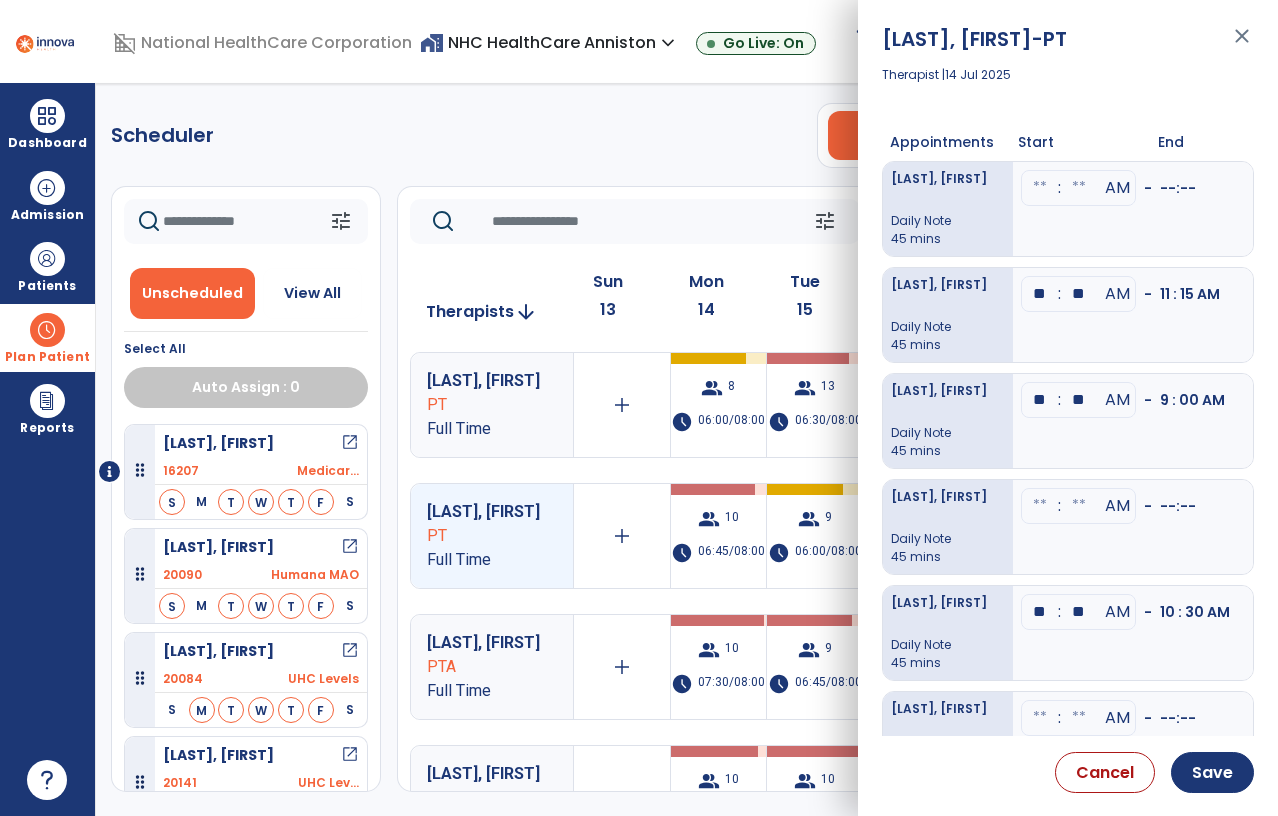 scroll, scrollTop: 0, scrollLeft: 0, axis: both 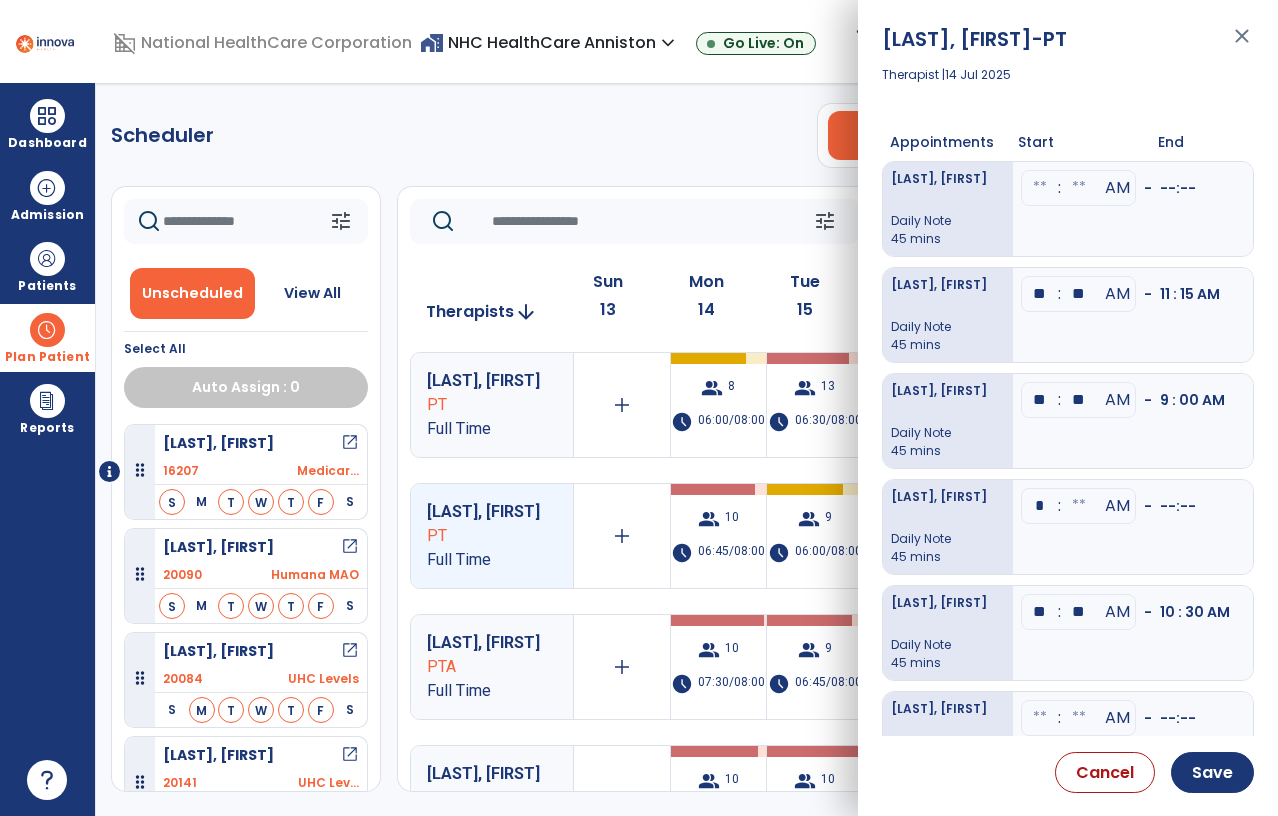 type on "**" 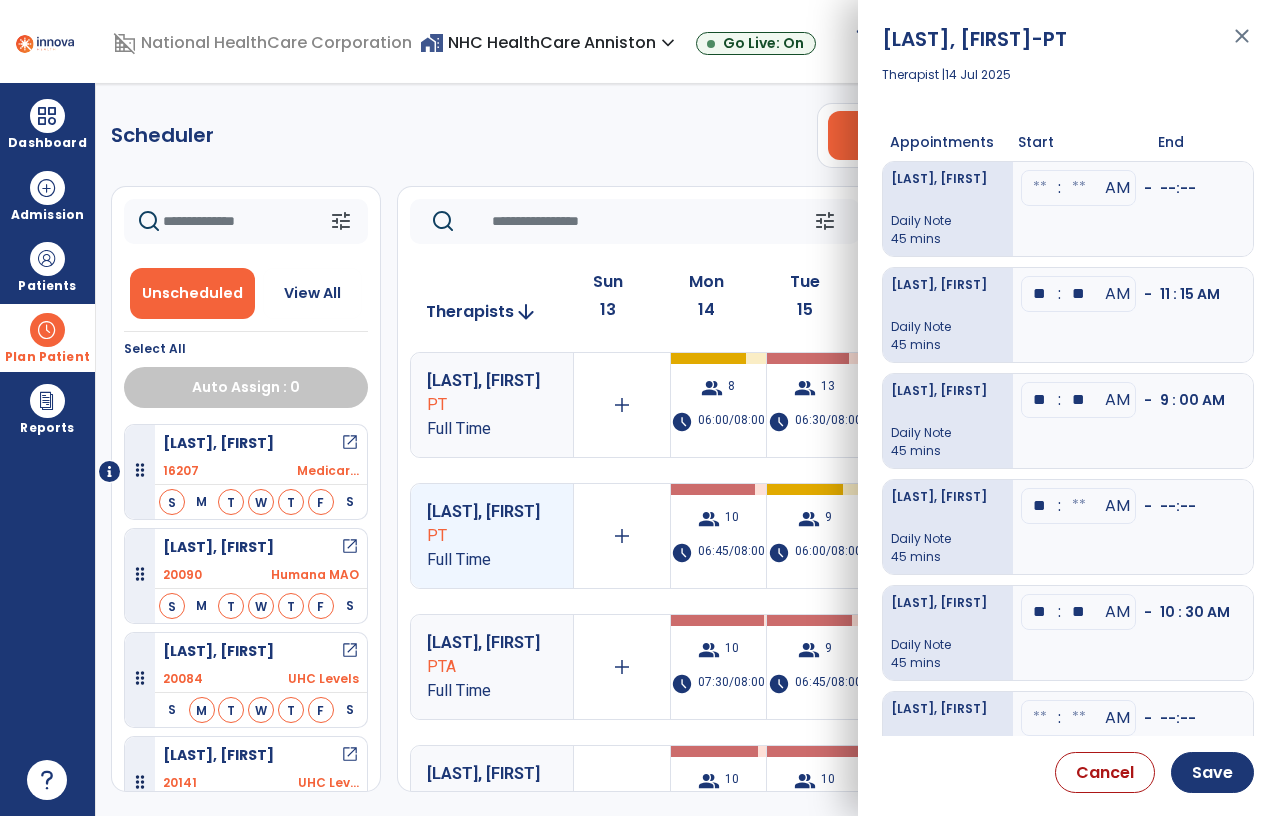 click at bounding box center [1079, 188] 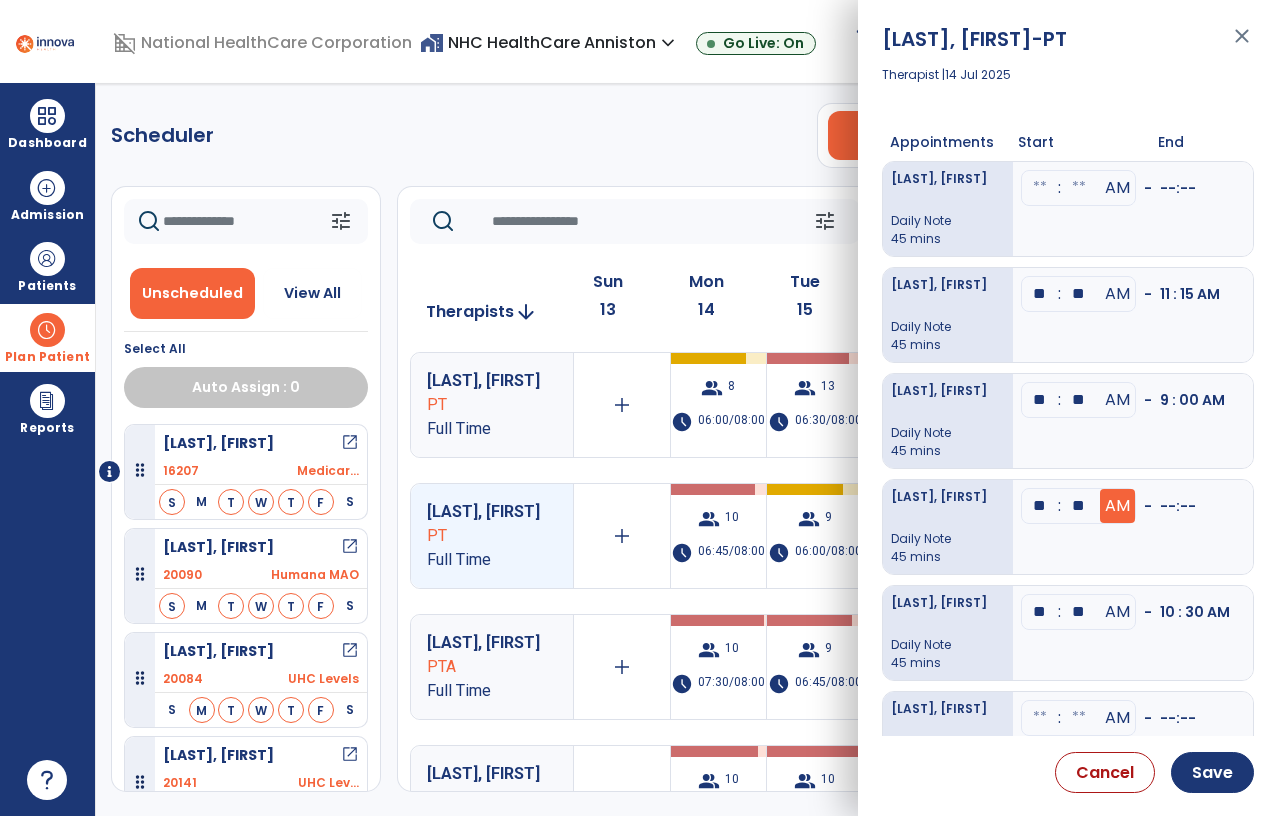 type on "**" 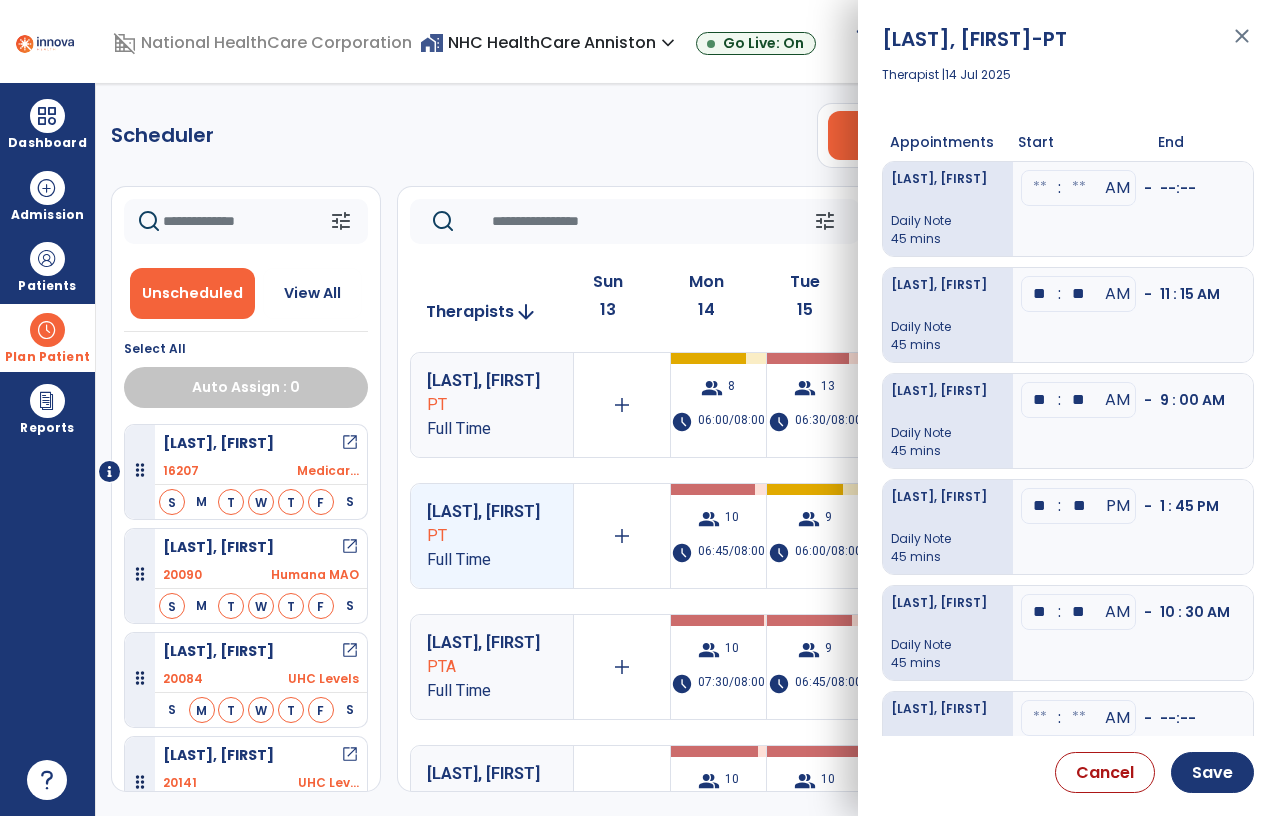click at bounding box center (1040, 188) 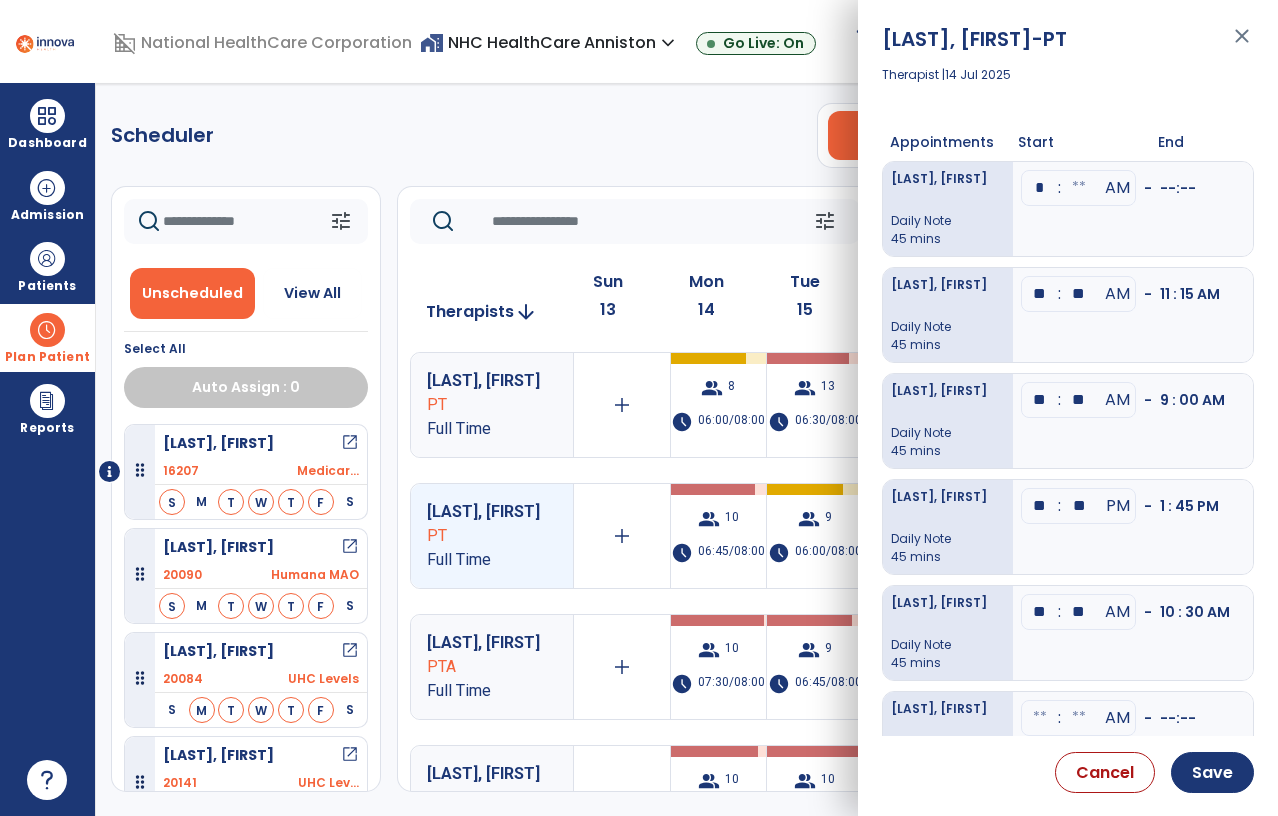 type on "**" 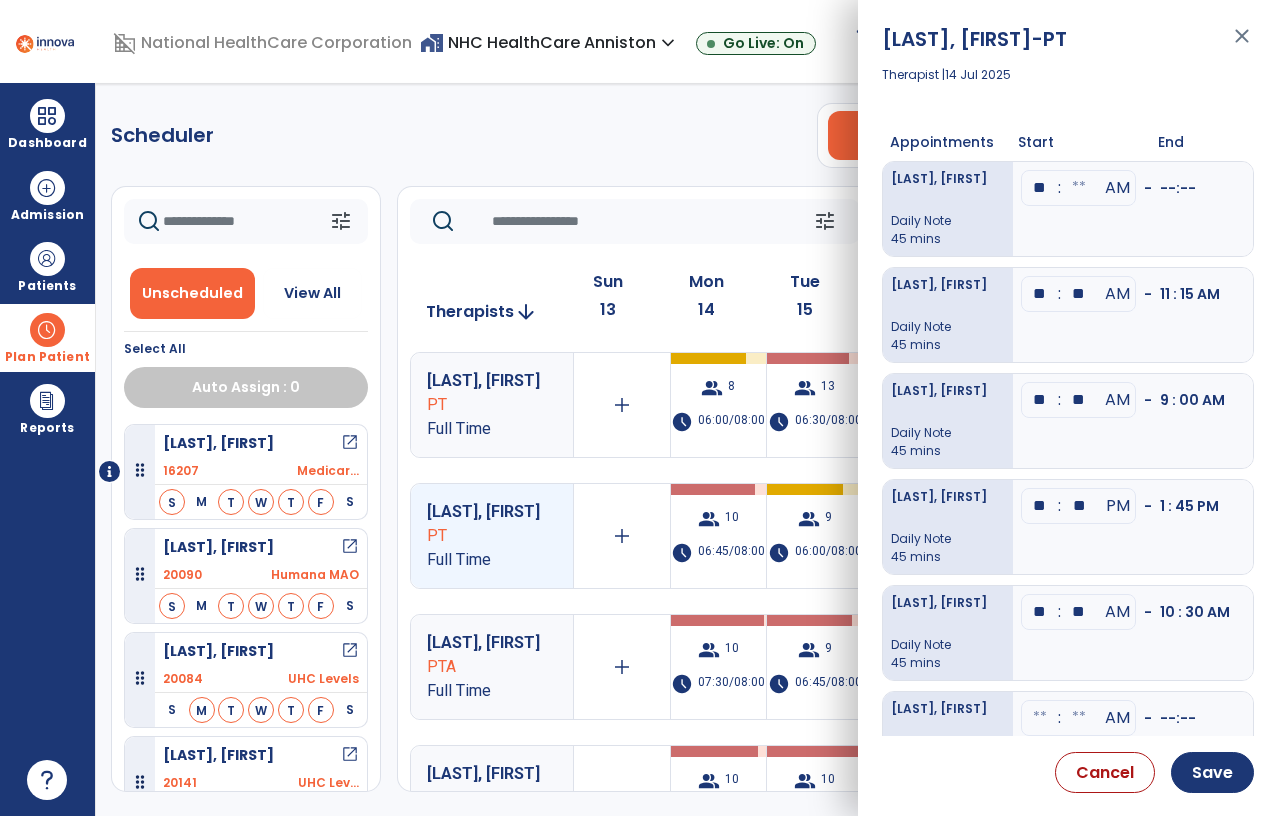 click at bounding box center (1079, 188) 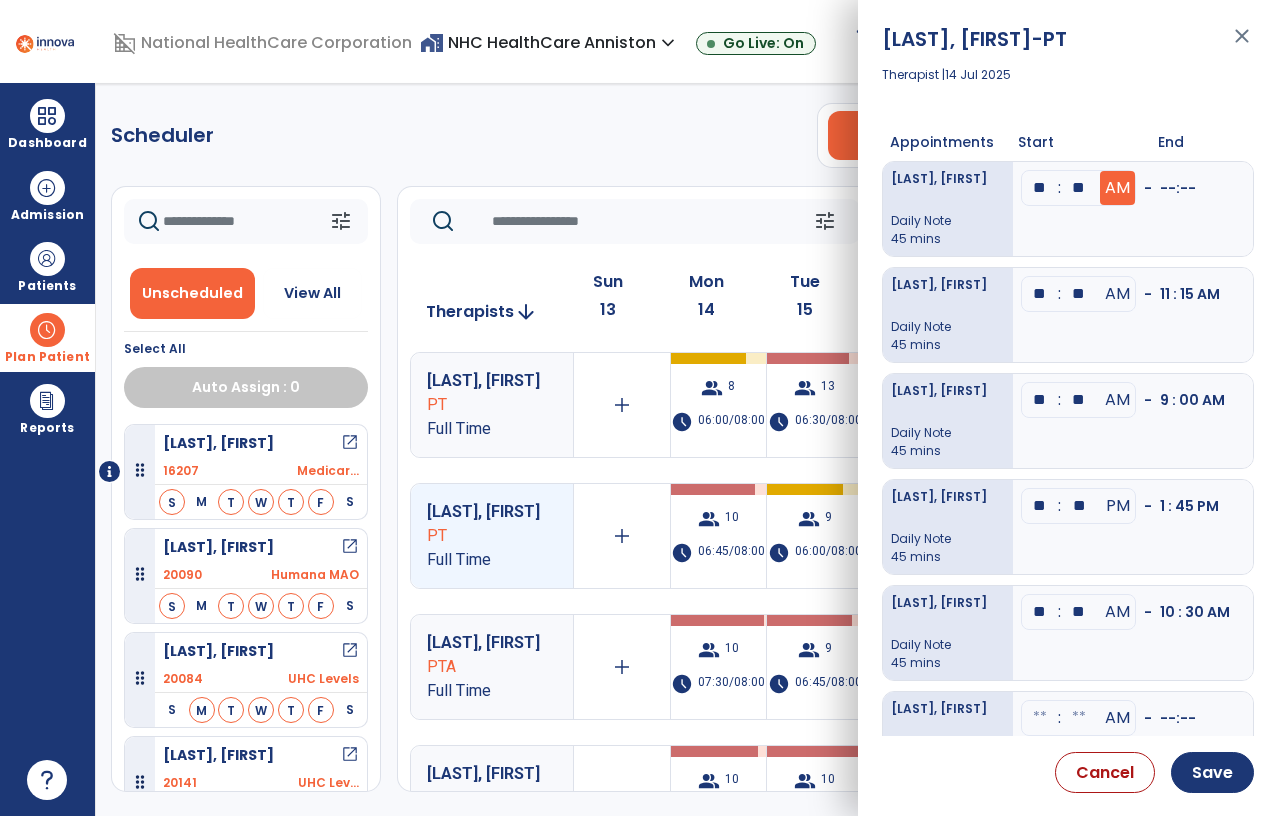 type on "**" 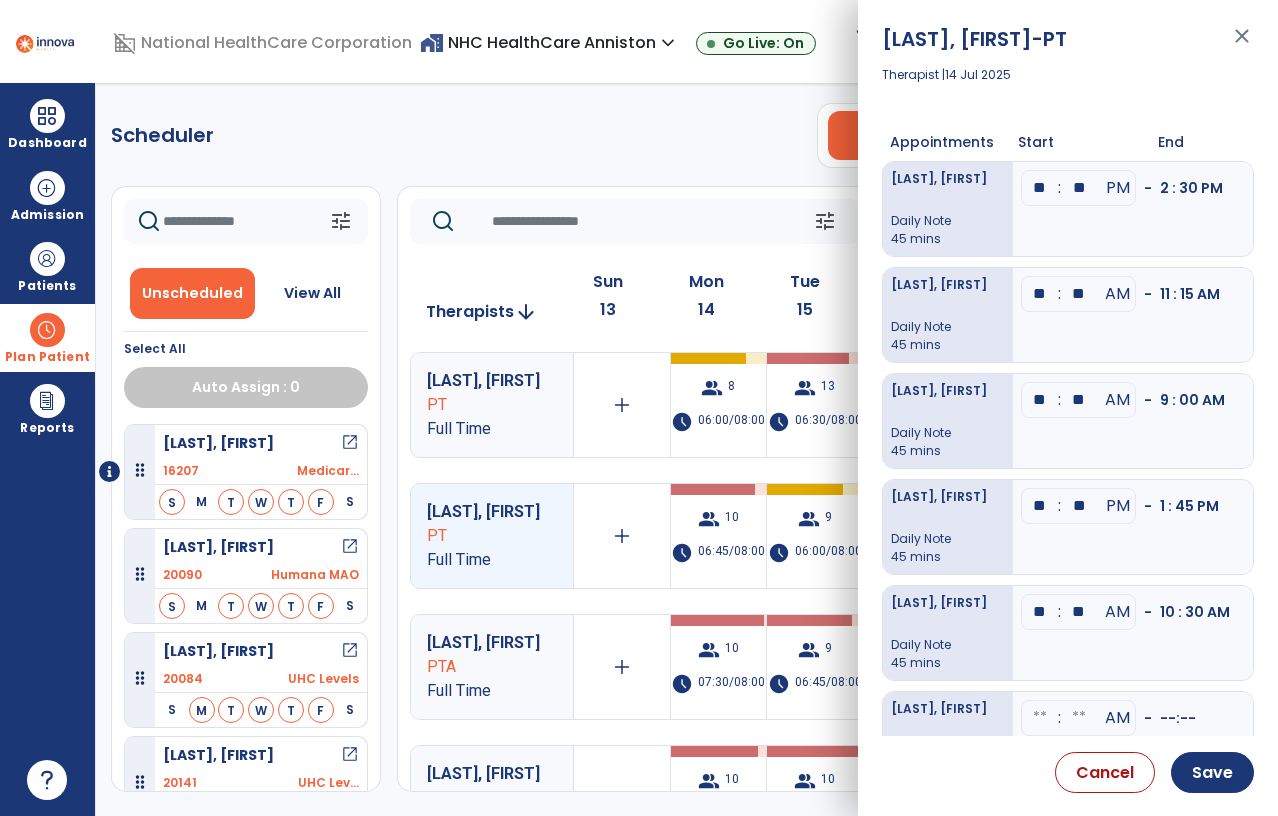click on "** : ** PM - 2 : 30 PM" at bounding box center (1133, 209) 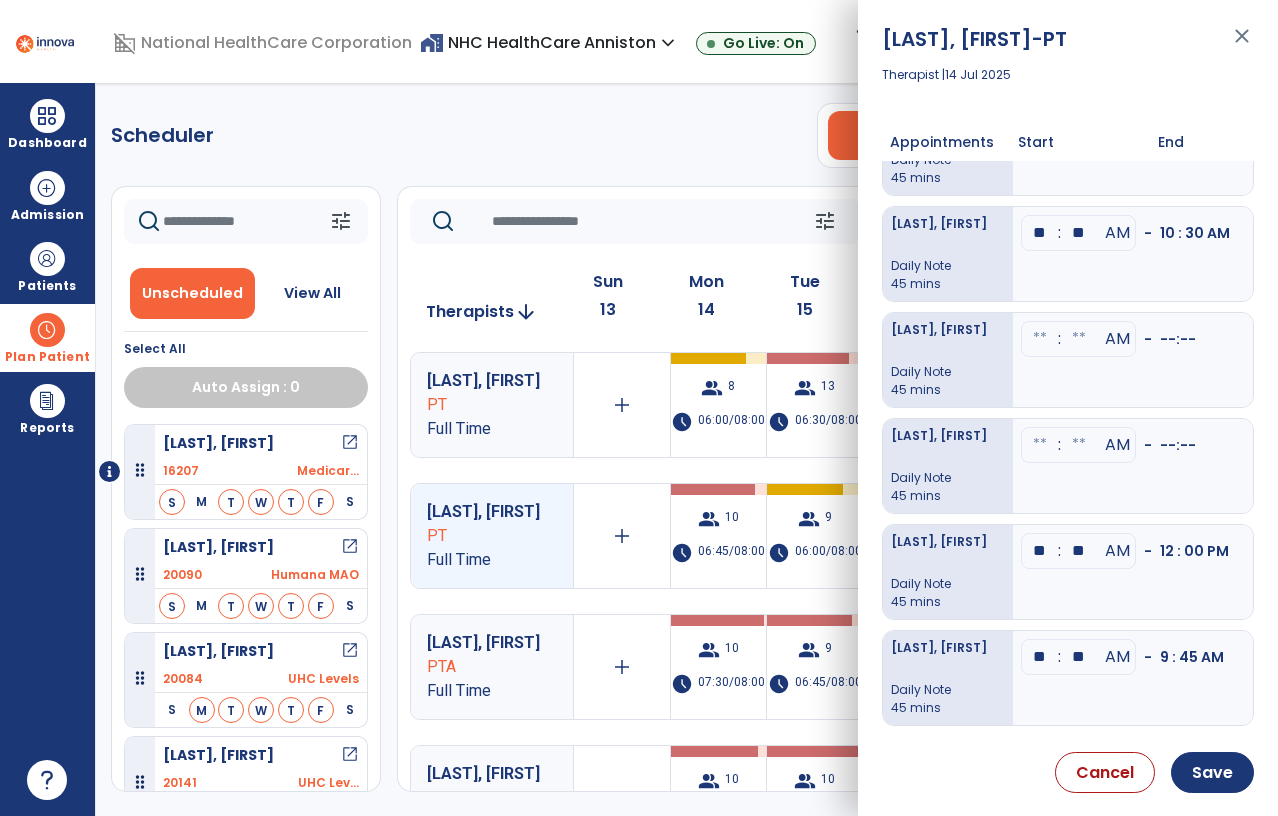 scroll, scrollTop: 397, scrollLeft: 0, axis: vertical 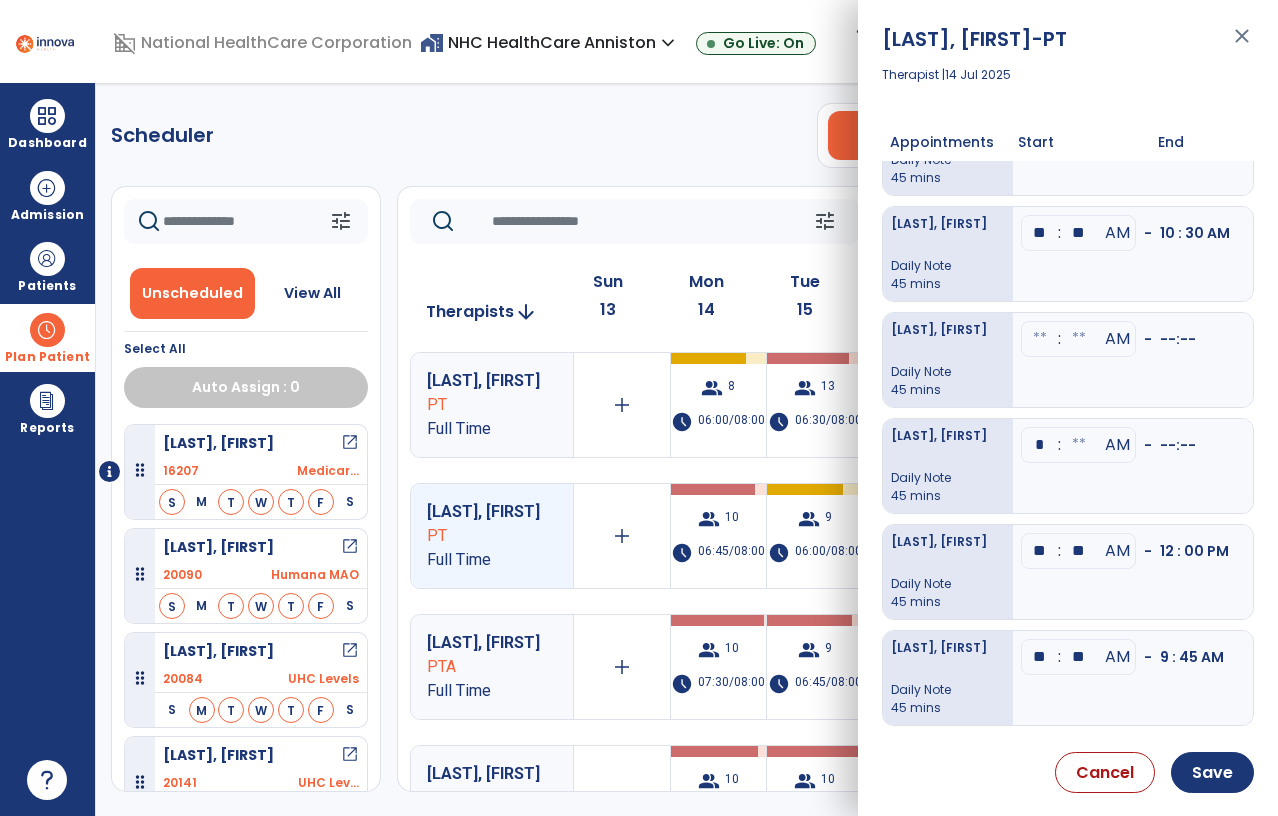 type on "**" 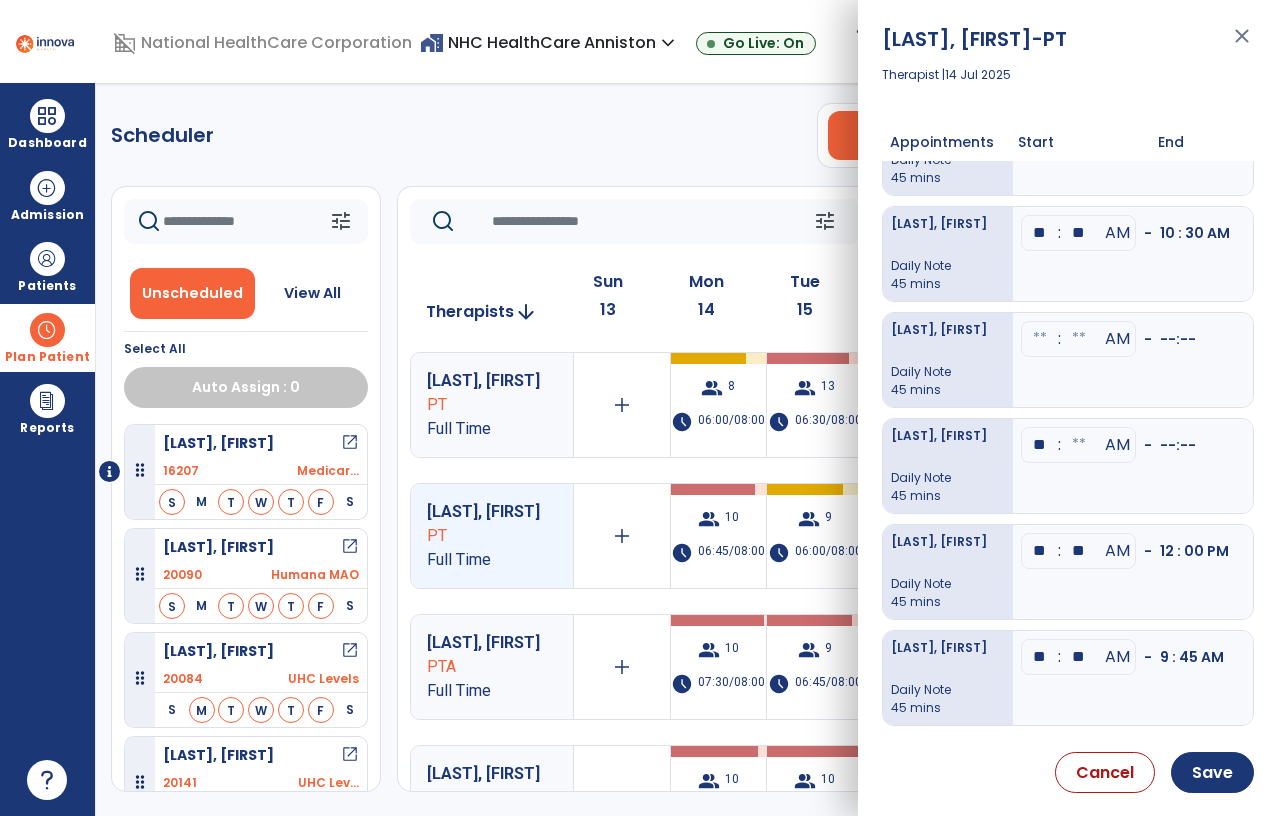 click at bounding box center [1079, -191] 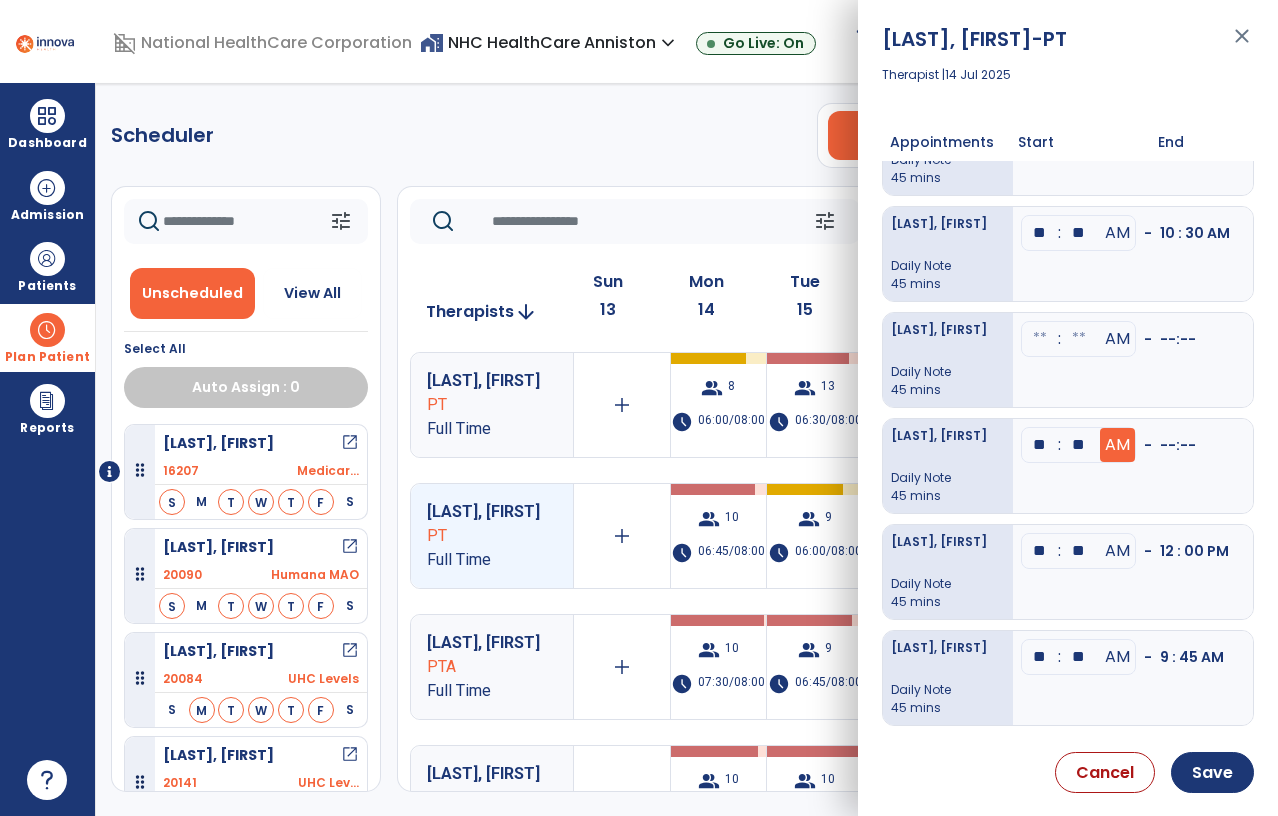 type on "**" 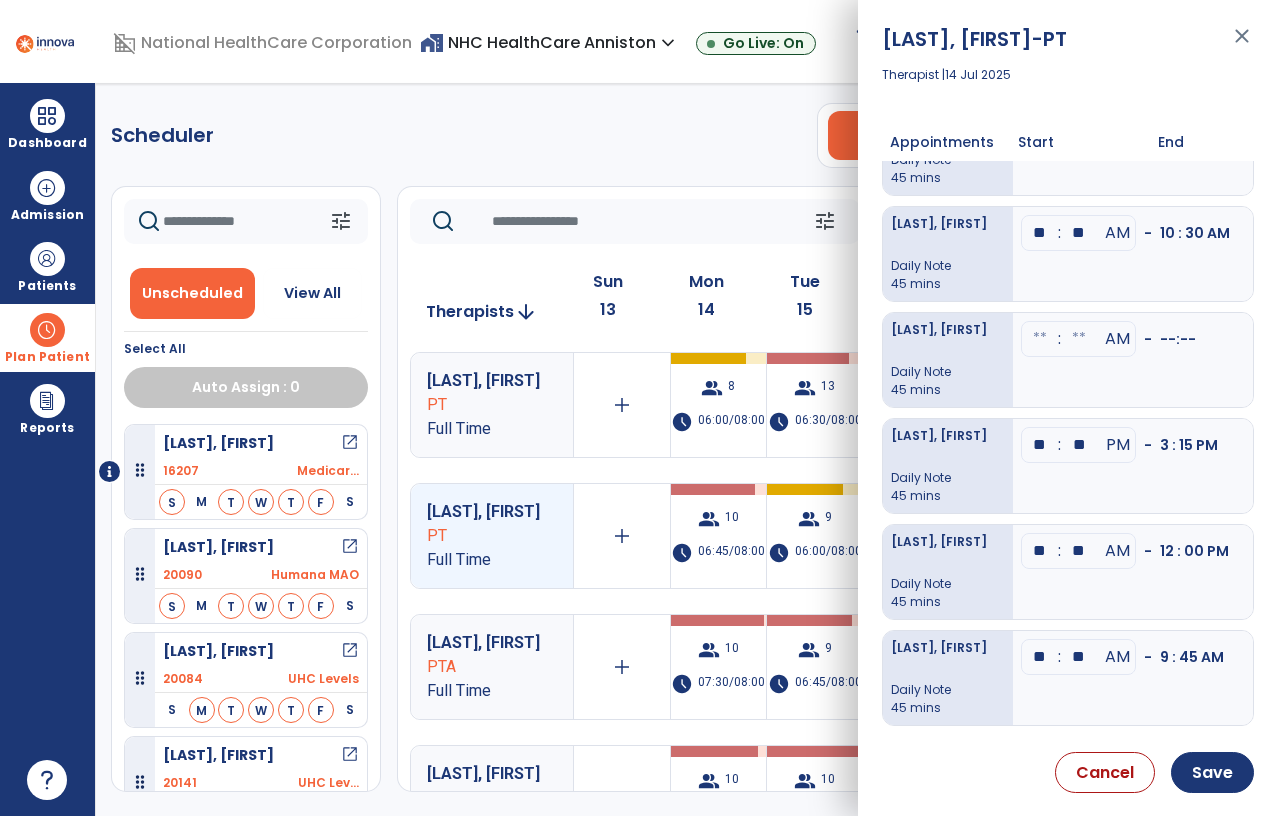 click on "** : ** PM - 3 : 15 PM" at bounding box center [1133, 466] 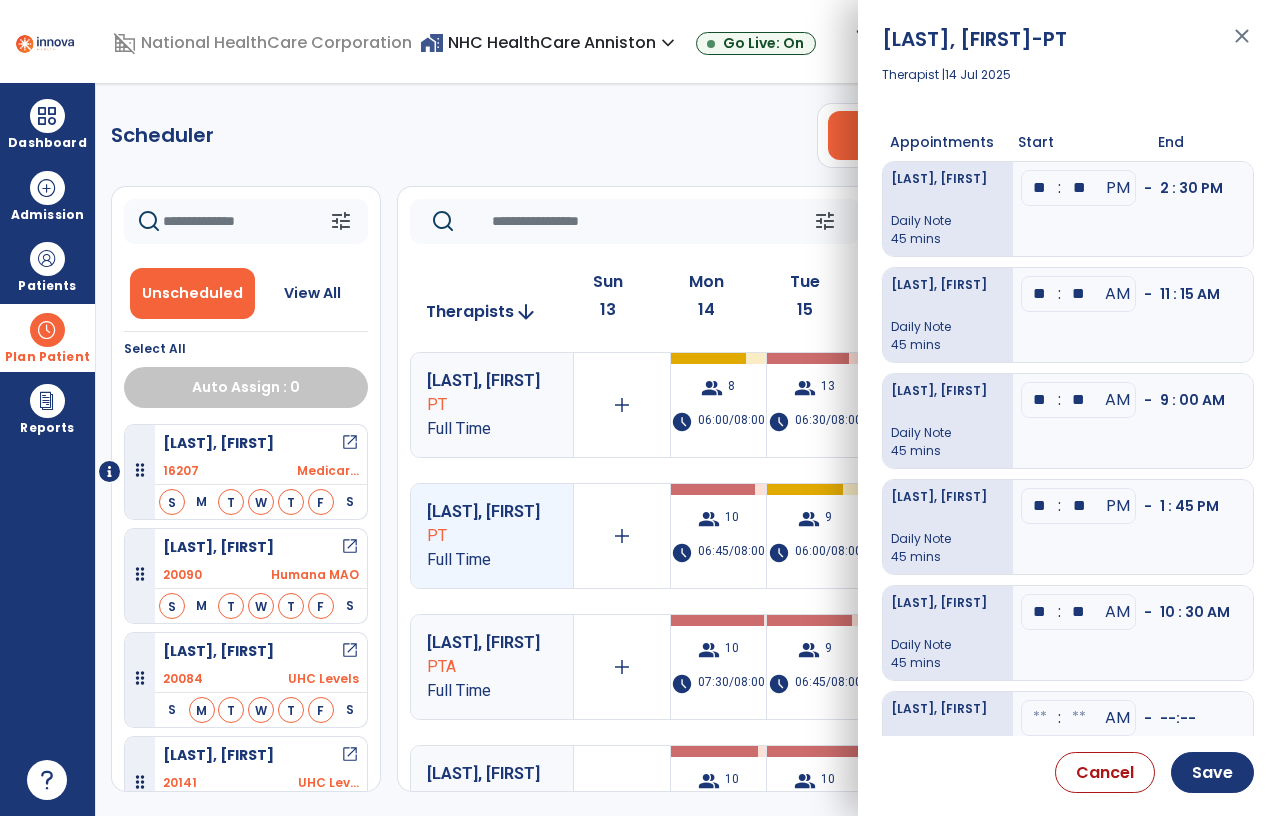 scroll, scrollTop: 0, scrollLeft: 0, axis: both 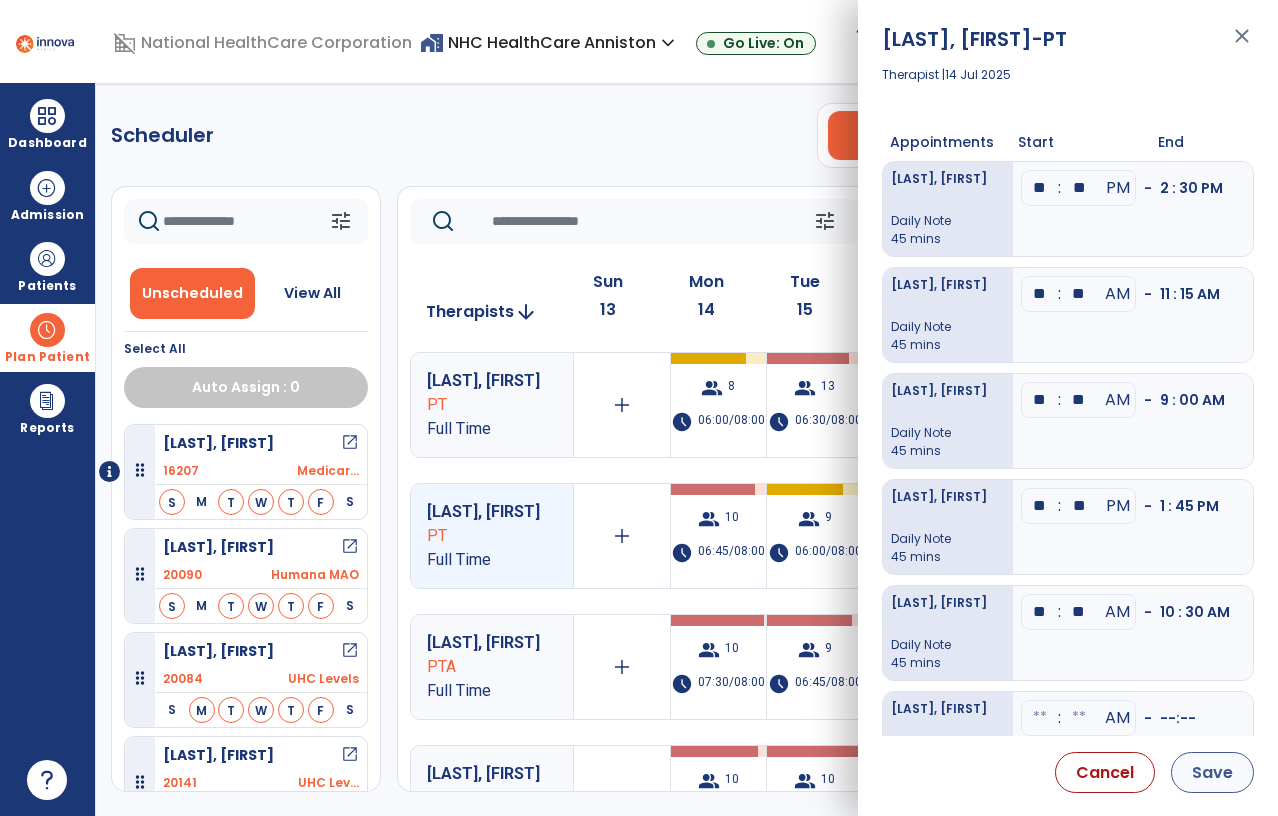 click on "Save" at bounding box center (1212, 772) 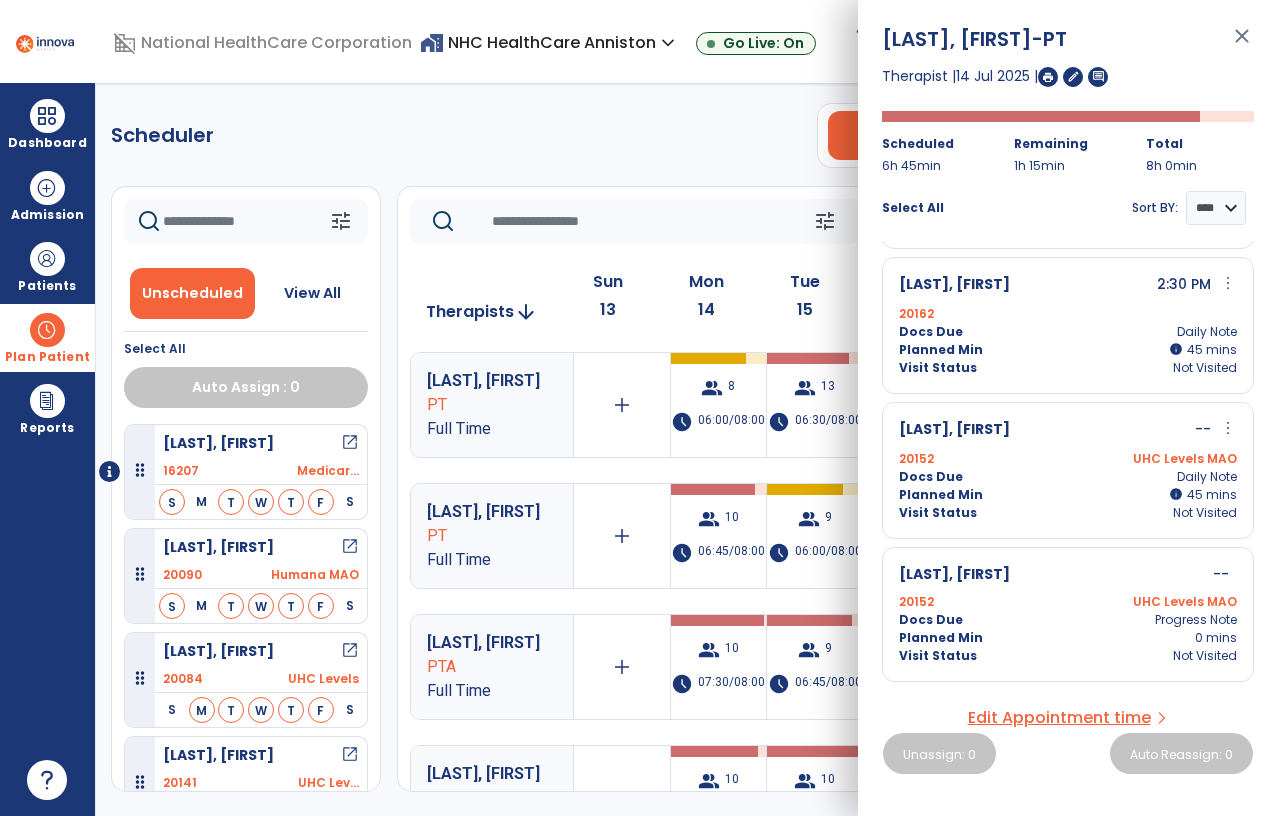 scroll, scrollTop: 1007, scrollLeft: 0, axis: vertical 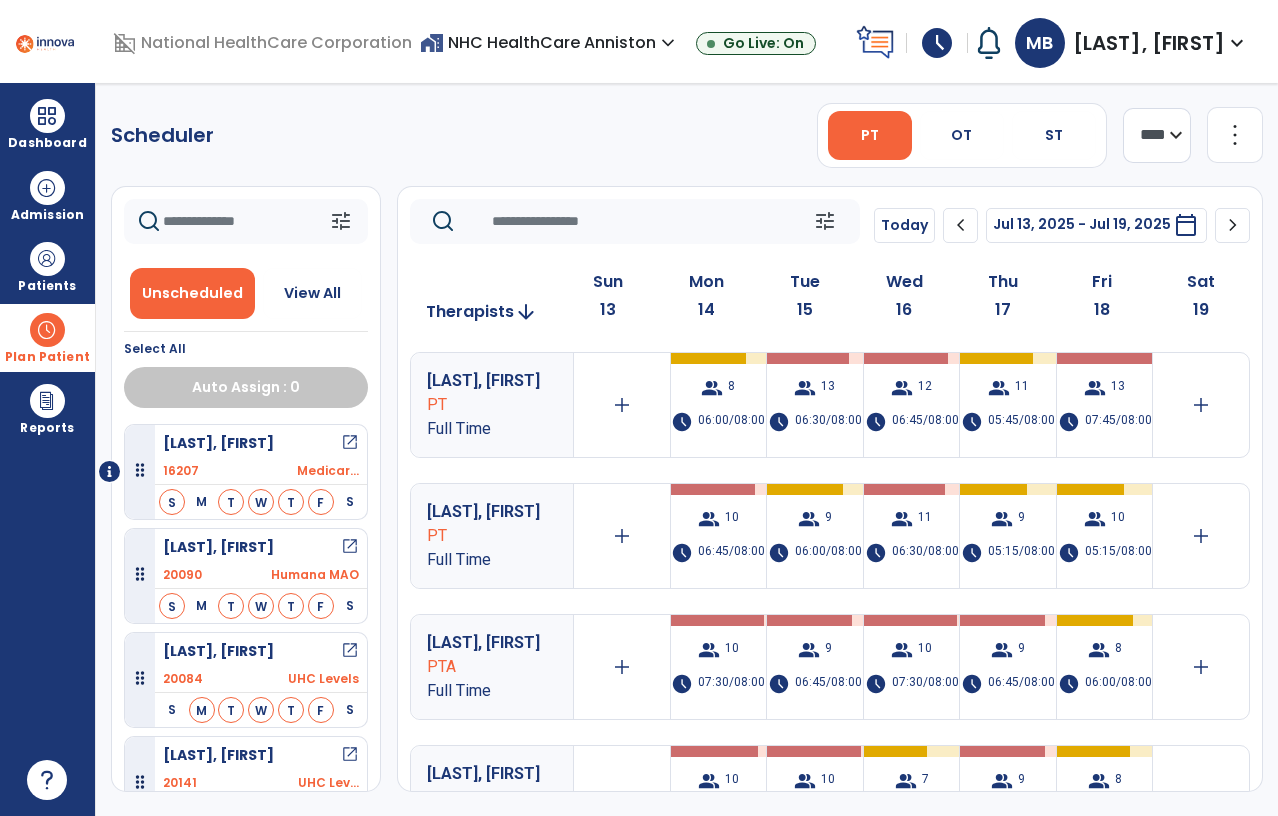 click on "[LAST], [FIRST]" at bounding box center (1149, 43) 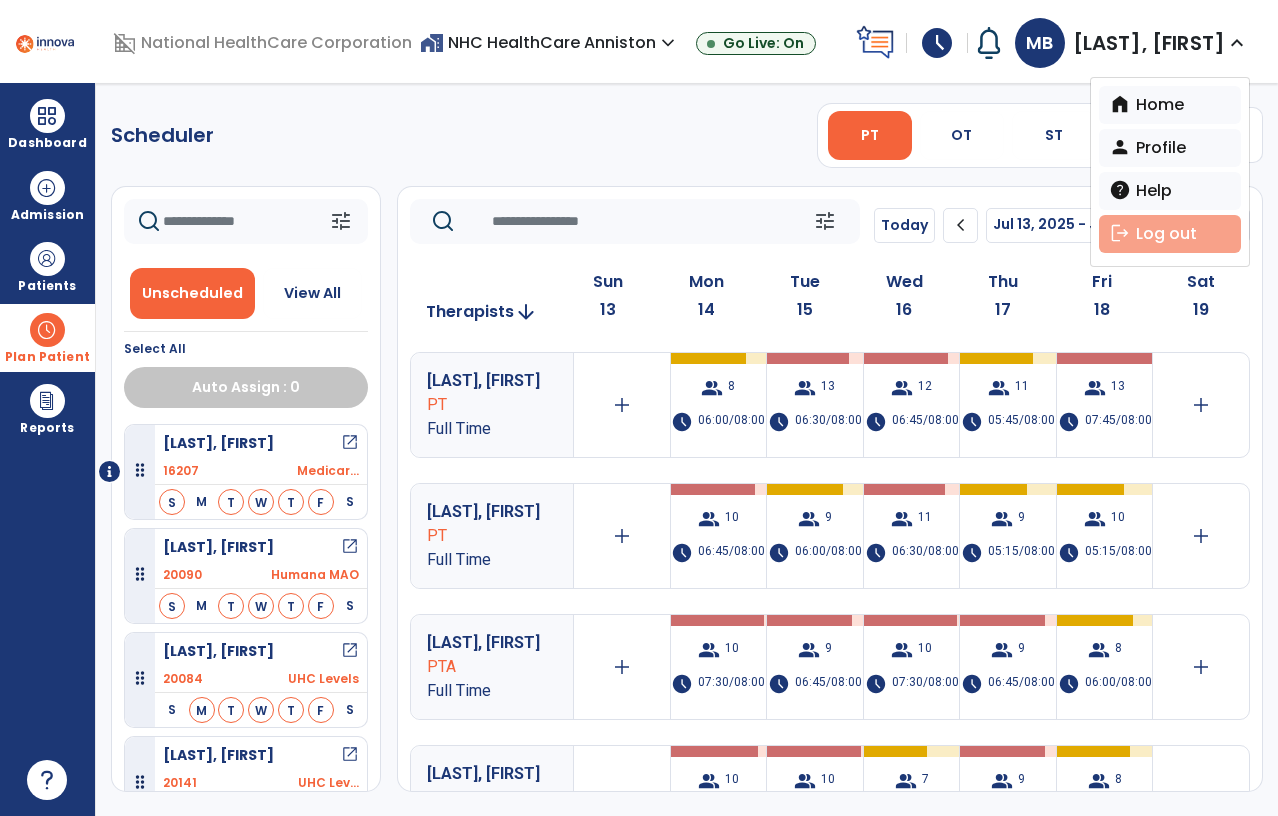 click on "logout   Log out" at bounding box center [1170, 234] 